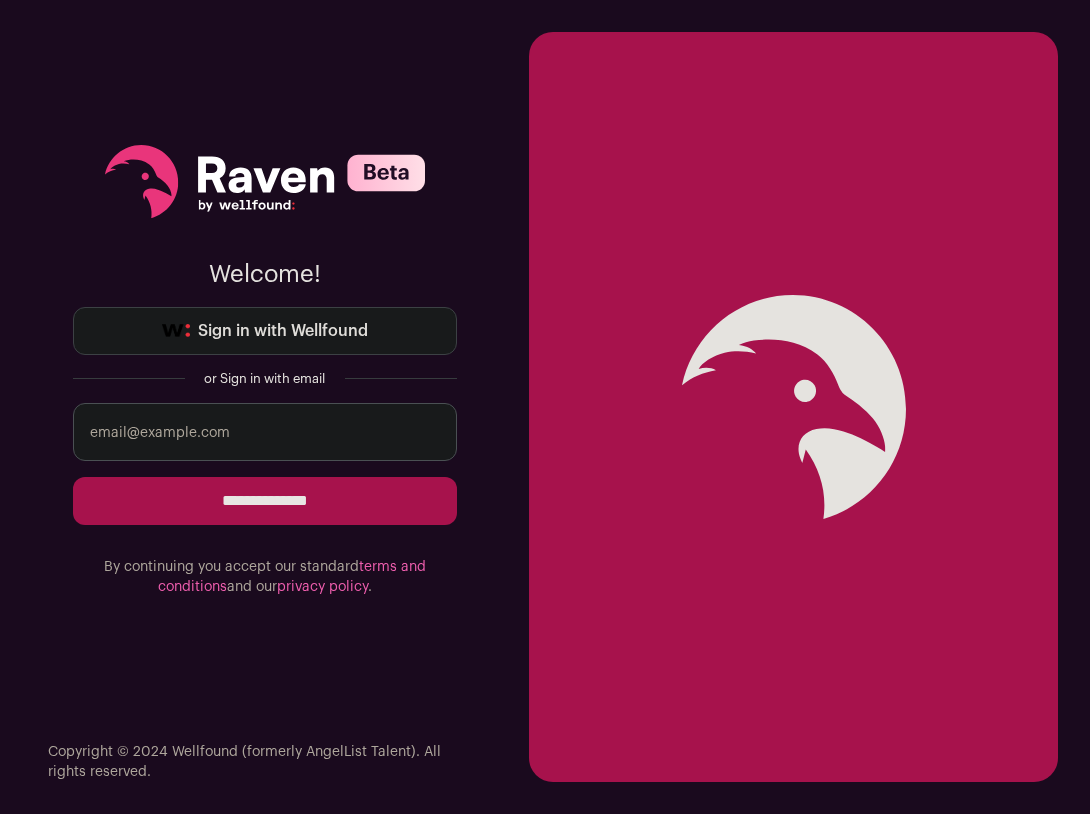 scroll, scrollTop: 0, scrollLeft: 0, axis: both 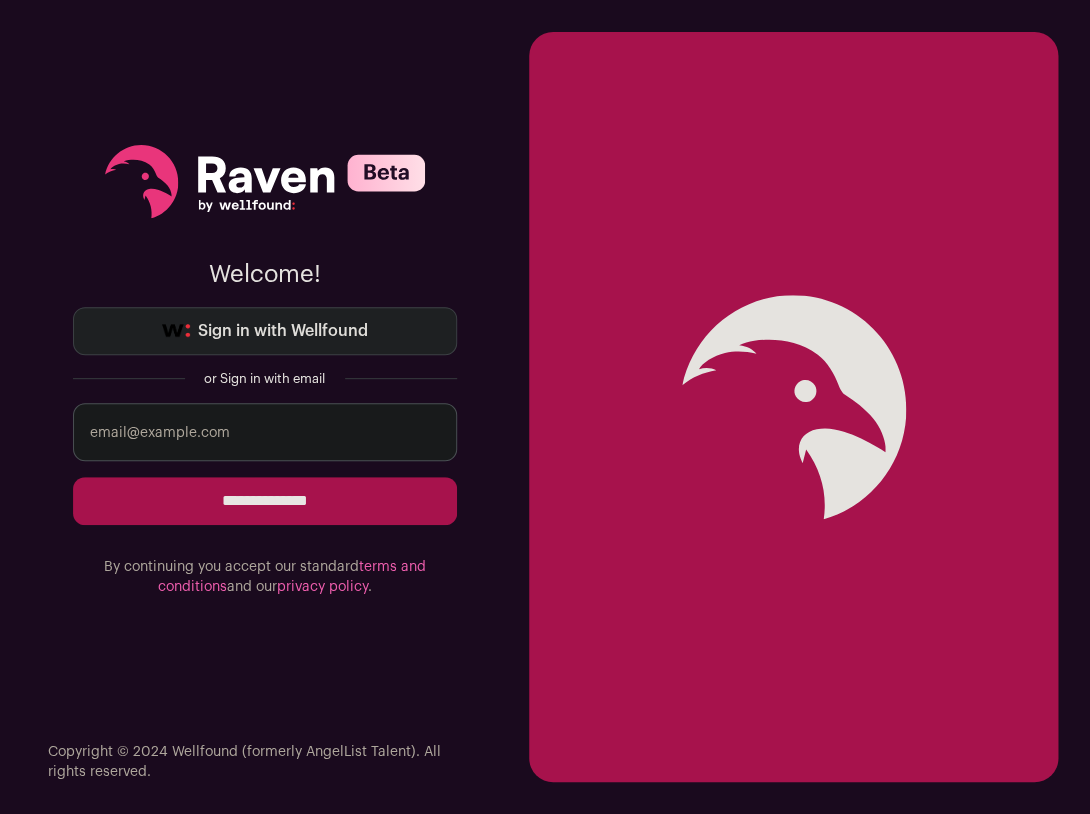 click on "Sign in with Wellfound" at bounding box center (283, 331) 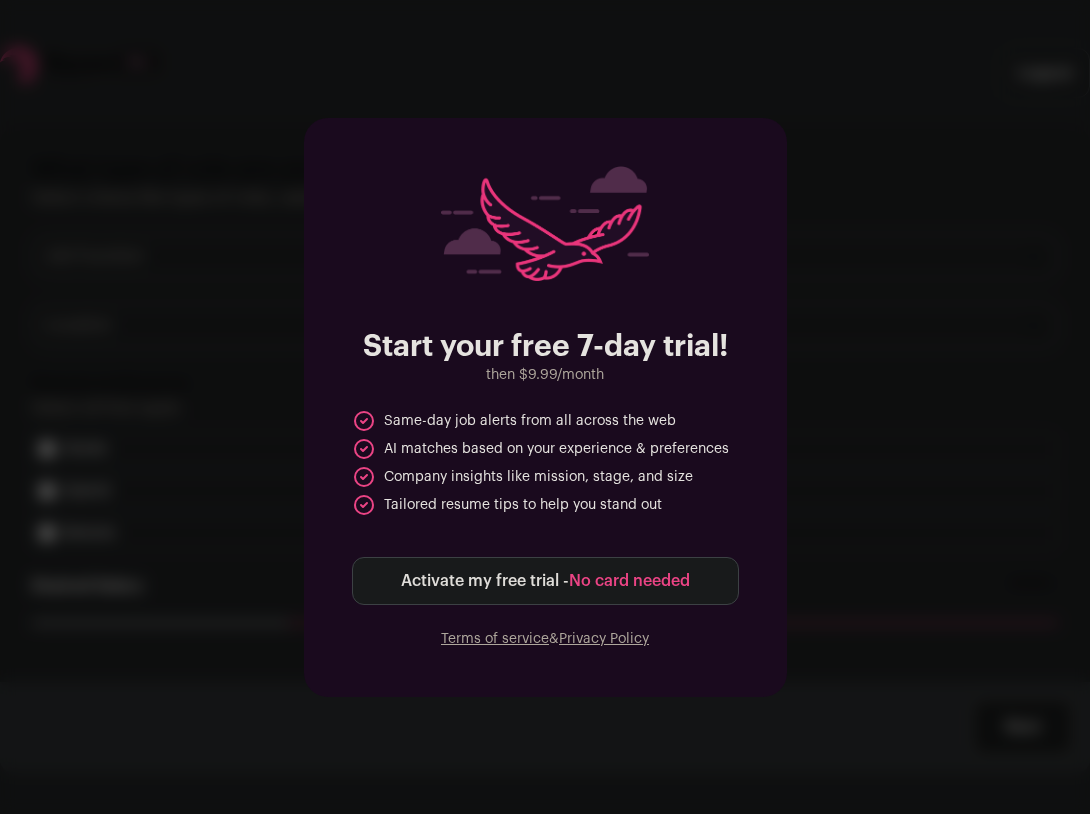 scroll, scrollTop: 0, scrollLeft: 0, axis: both 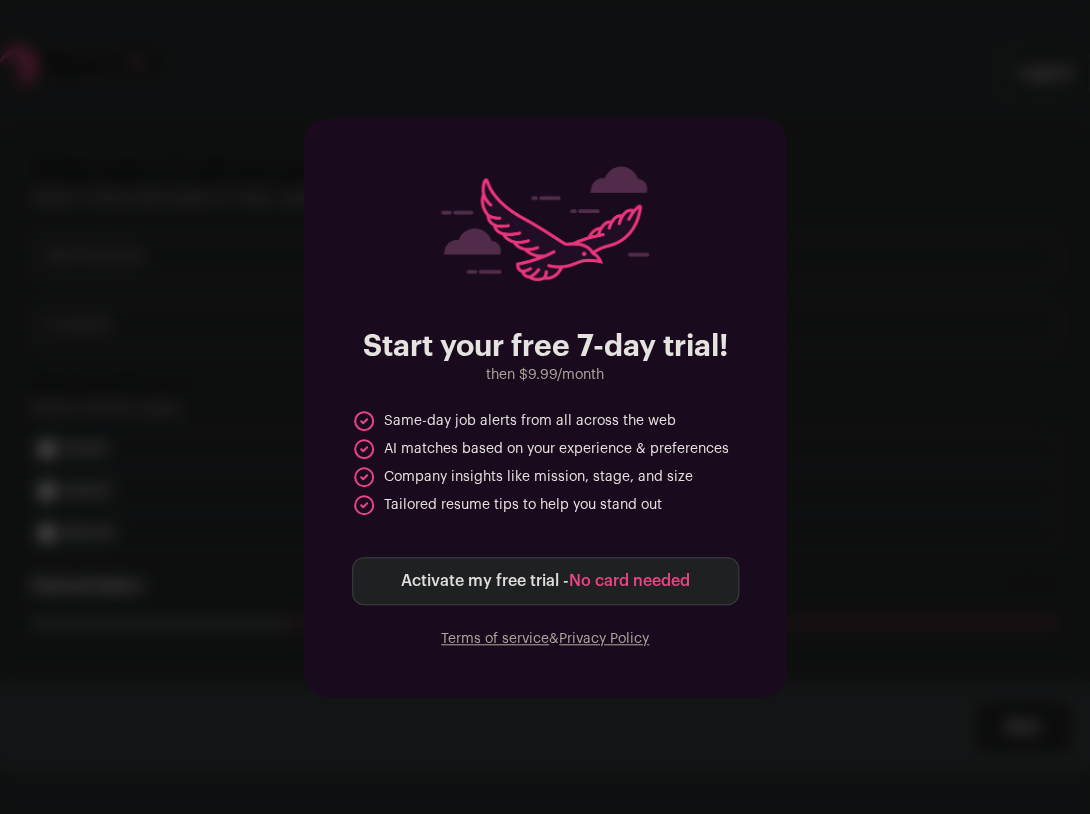 click on "No card needed" at bounding box center (629, 581) 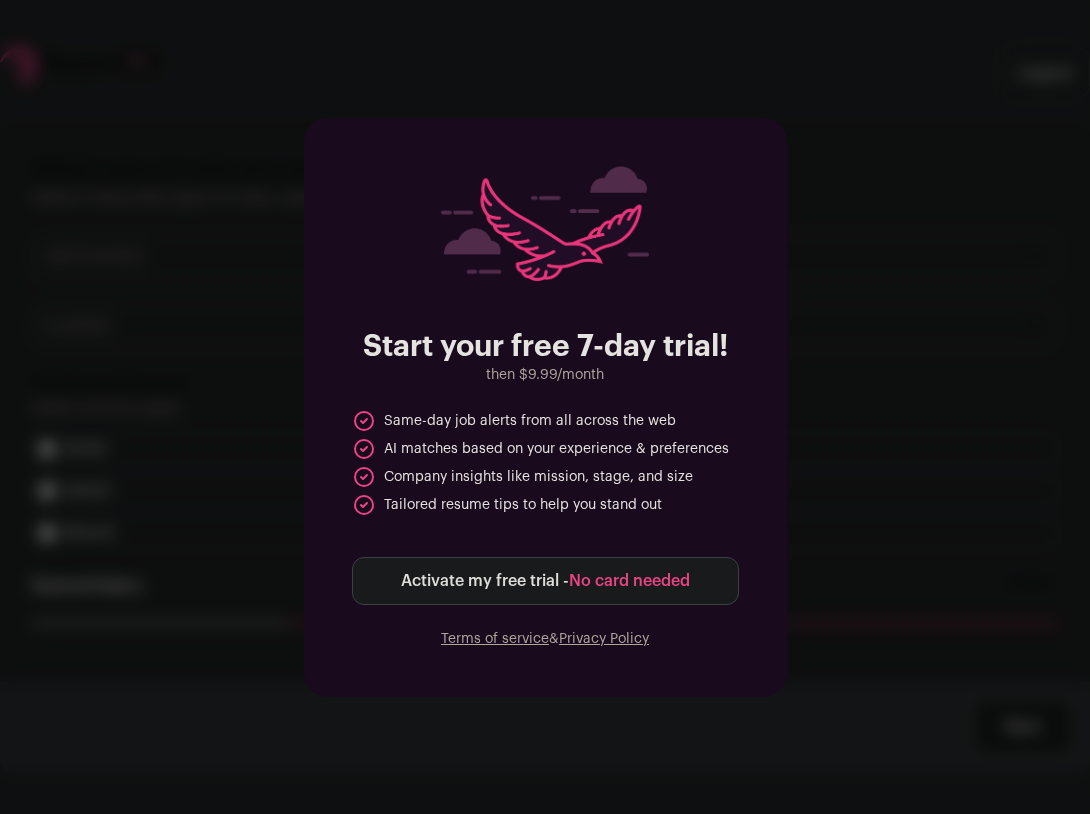 scroll, scrollTop: 0, scrollLeft: 0, axis: both 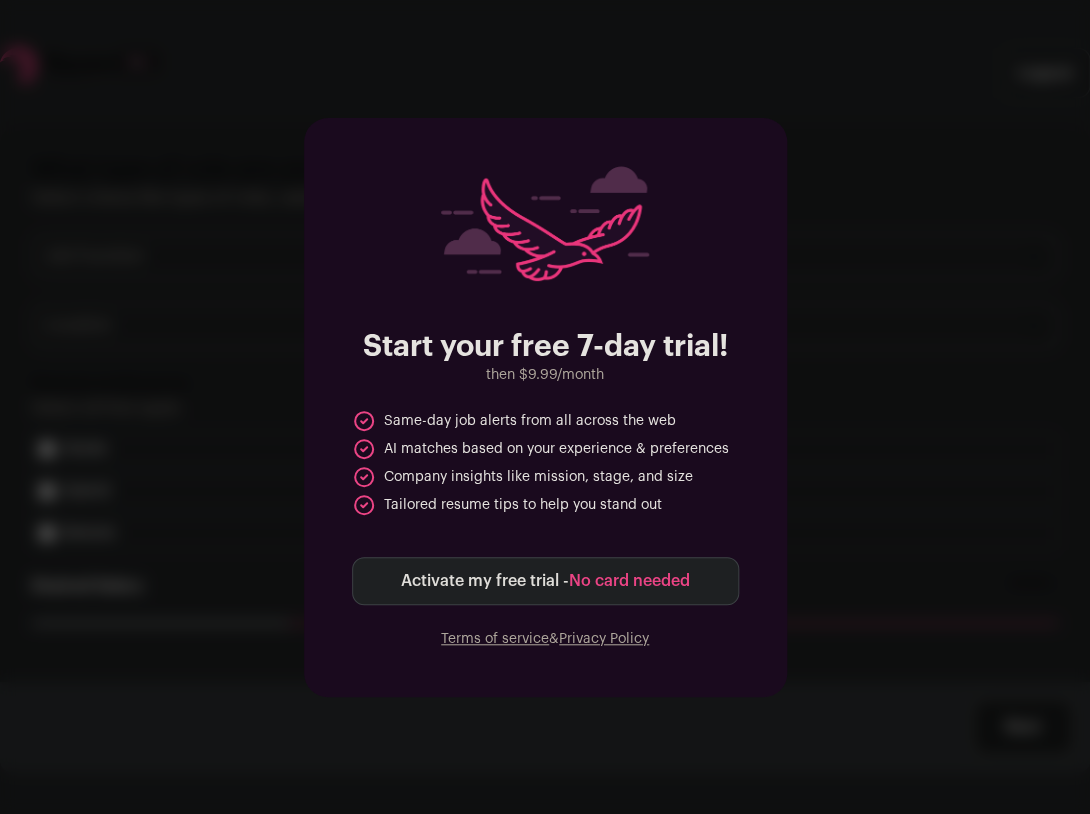 click on "Activate my free trial -
No card needed" at bounding box center (545, 581) 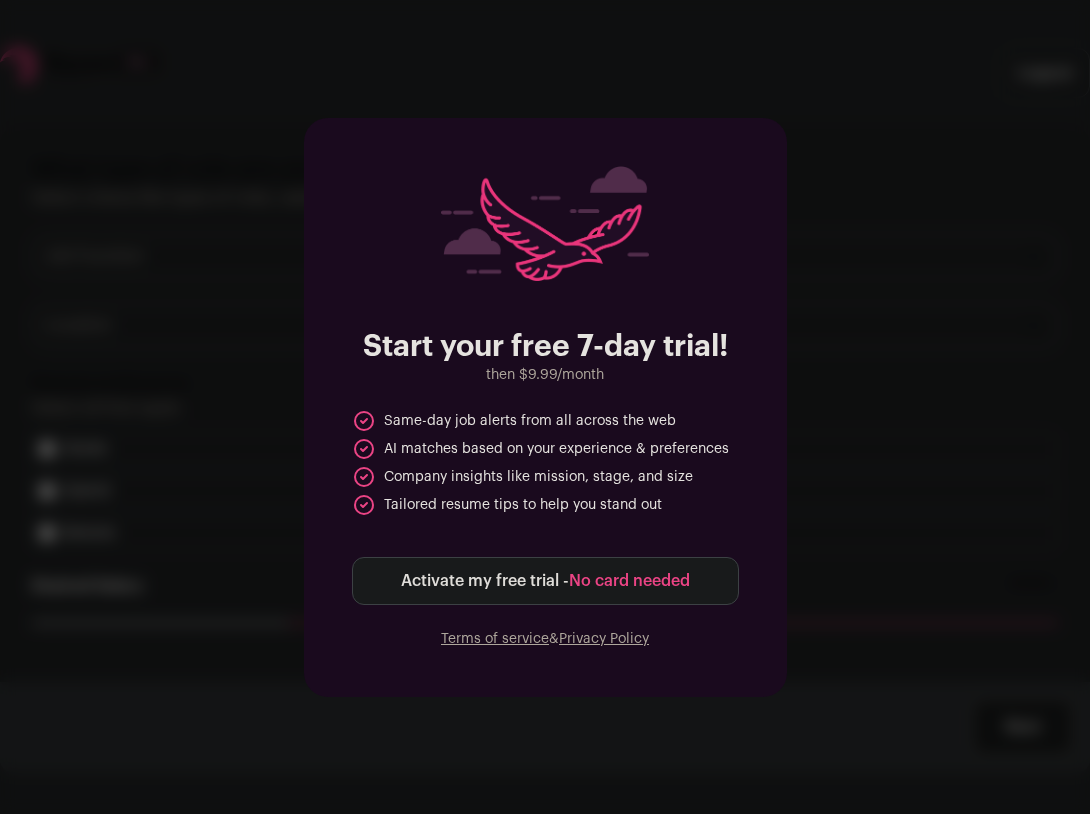 scroll, scrollTop: 0, scrollLeft: 0, axis: both 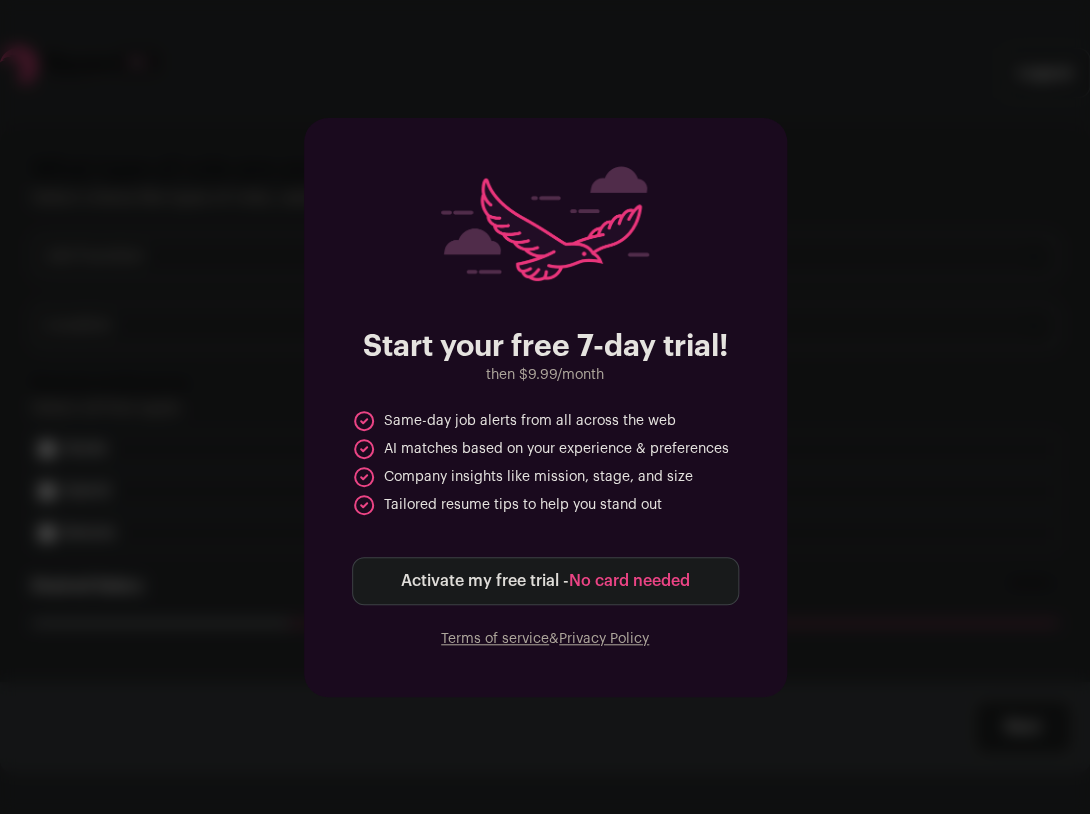 click on "Activate my free trial -
No card needed" at bounding box center [545, 581] 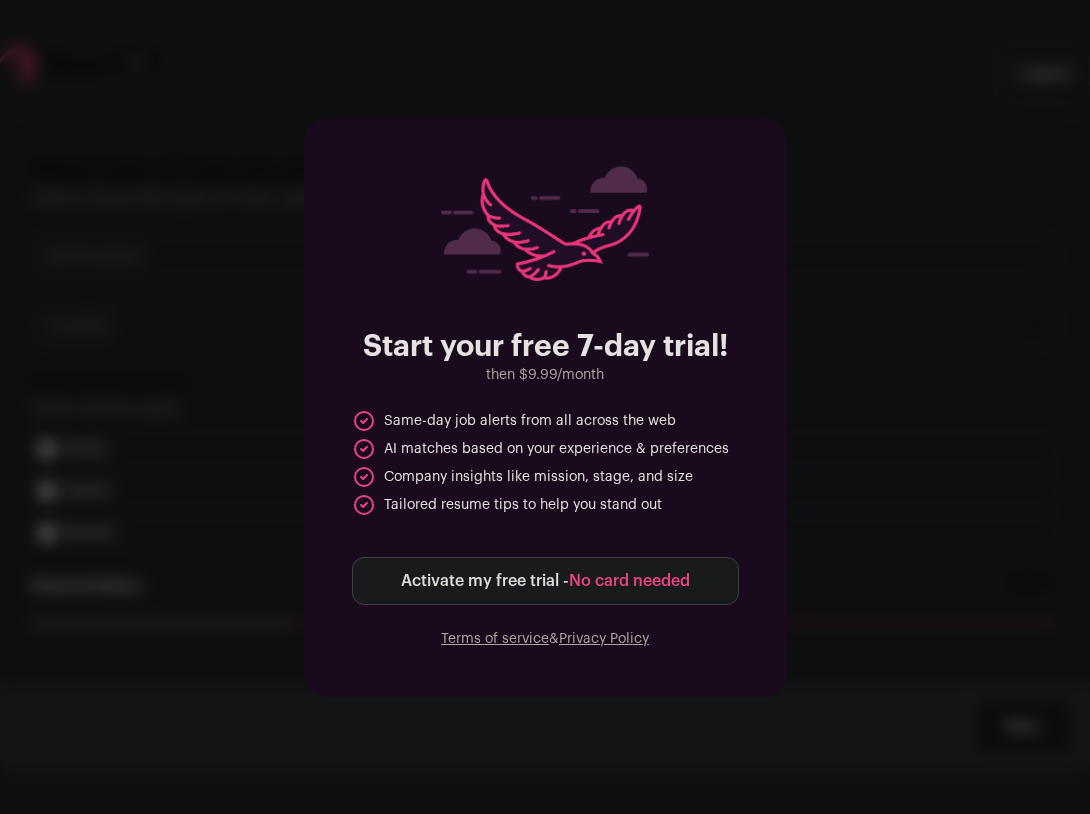 scroll, scrollTop: 0, scrollLeft: 0, axis: both 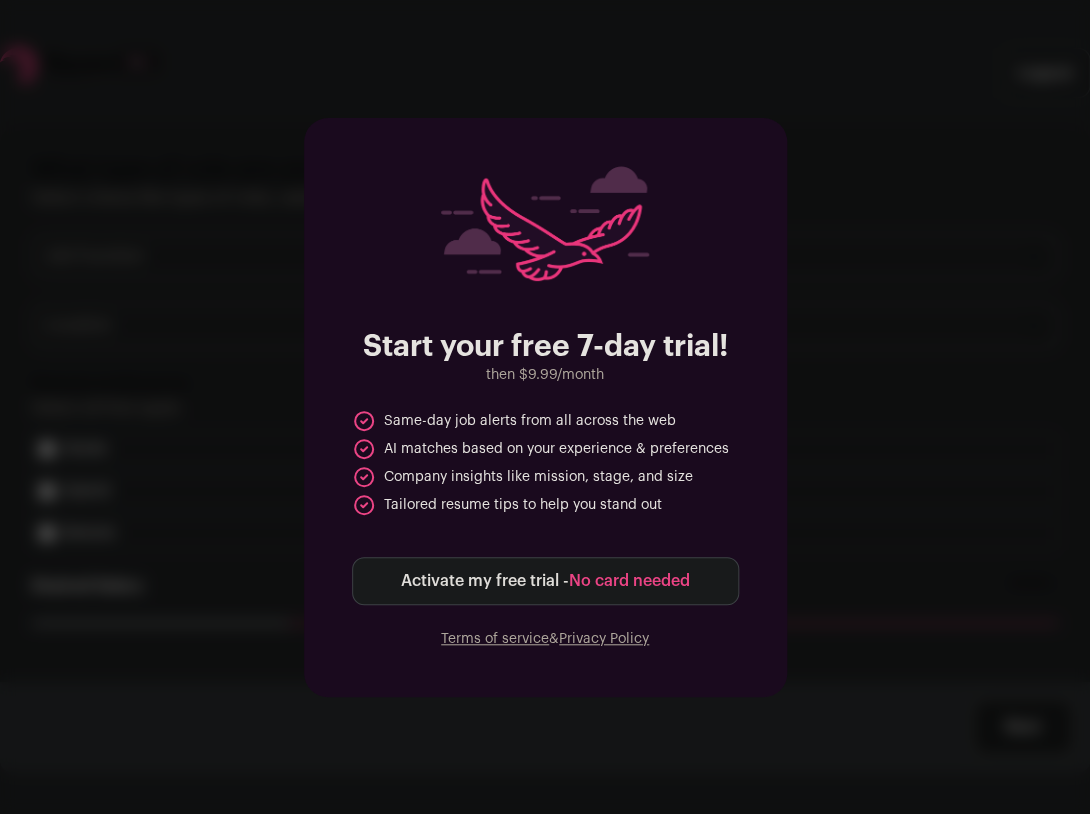click on "Activate my free trial -
No card needed" at bounding box center [545, 581] 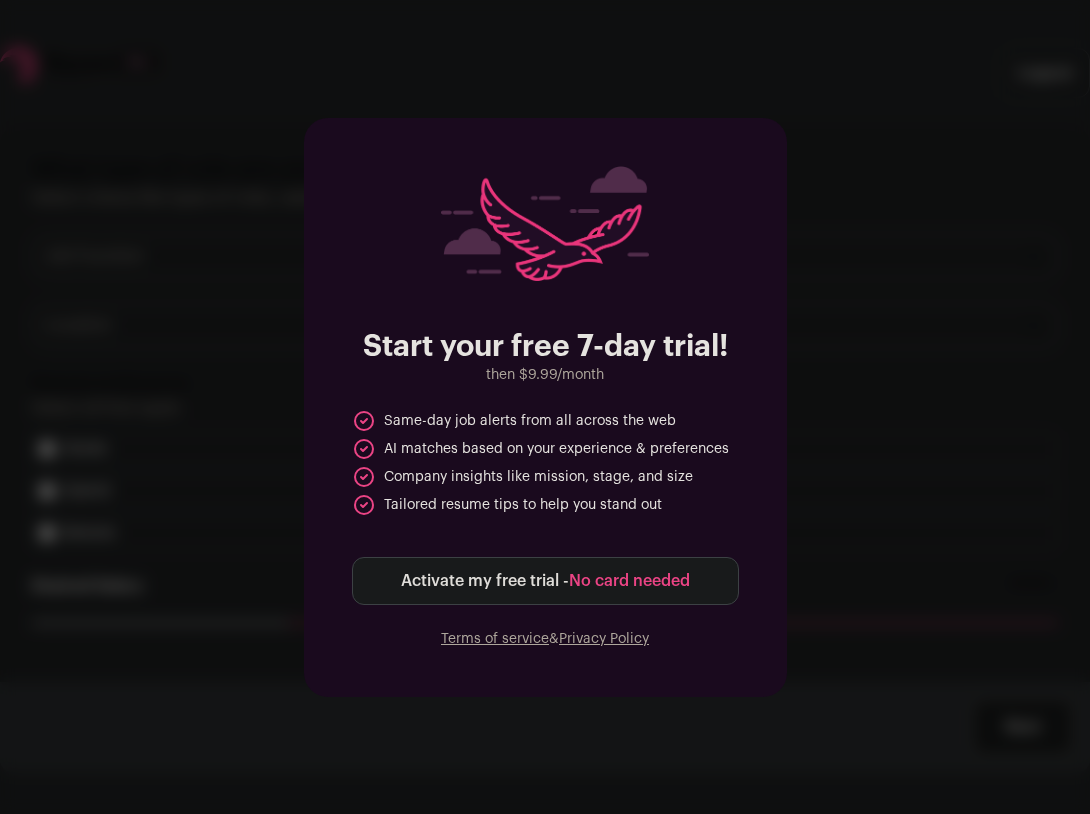 scroll, scrollTop: 0, scrollLeft: 0, axis: both 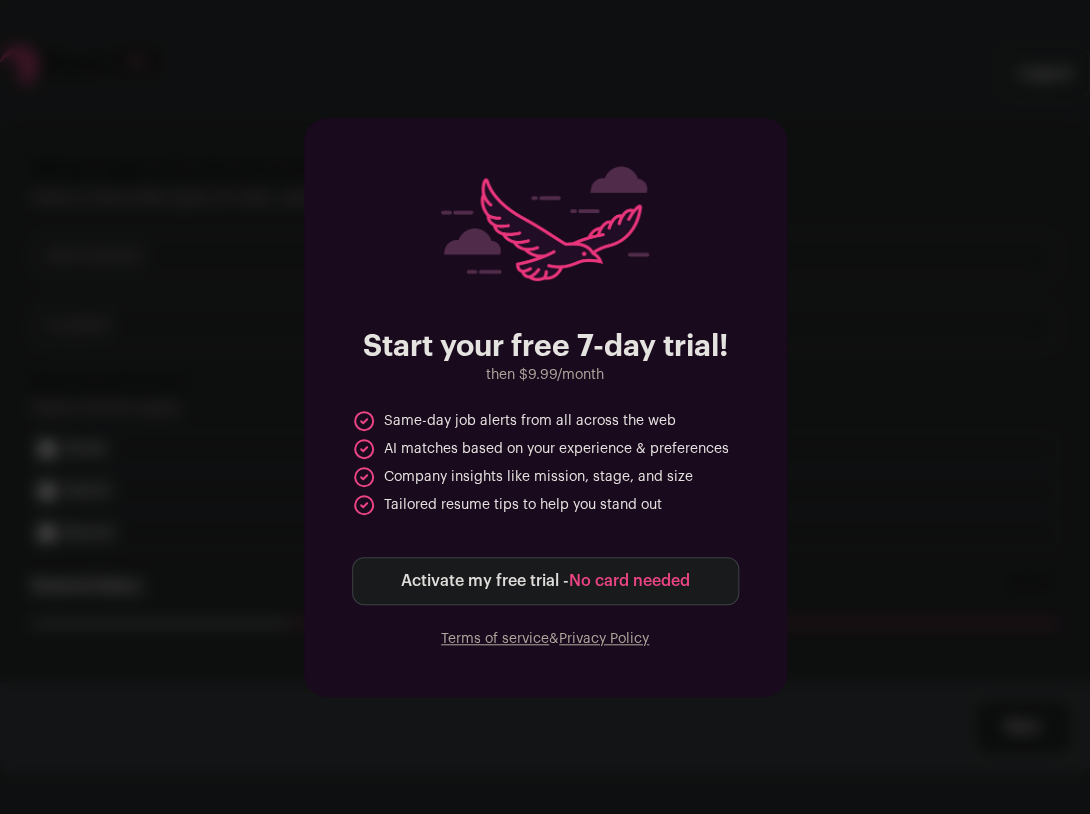 click on "Start your free 7-day trial!
then $9.99/month
Same-day job alerts from all across the web
AI matches based on your experience & preferences
Company insights like mission, stage, and size
Tailored resume tips to help you stand out
Activate my free trial -
No card needed
Terms of service
&
Privacy Policy" at bounding box center (545, 407) 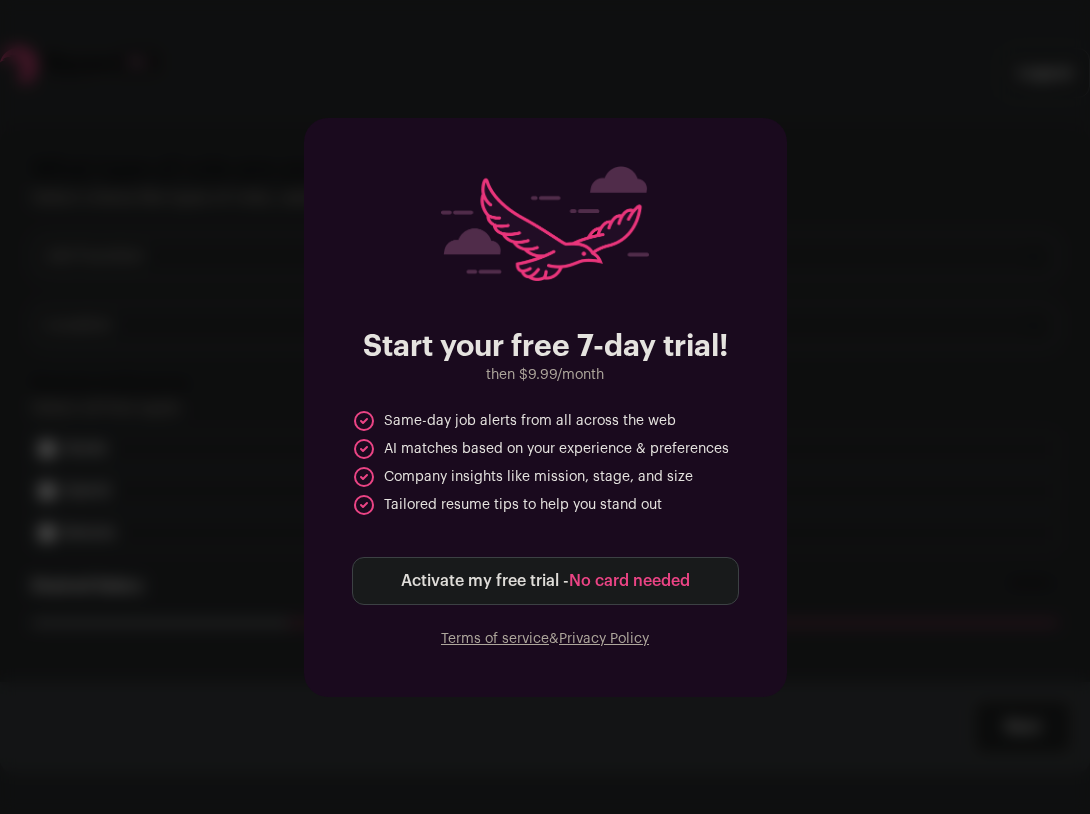 scroll, scrollTop: 0, scrollLeft: 0, axis: both 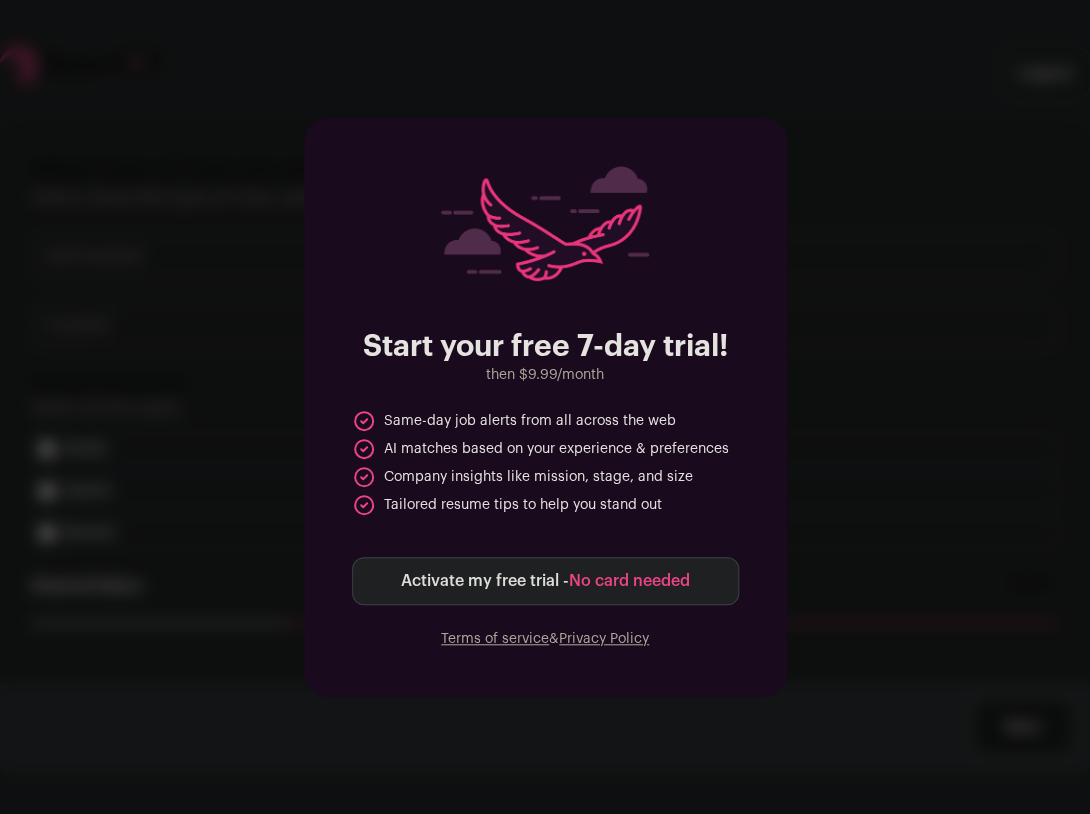 click on "Activate my free trial -
No card needed" at bounding box center [545, 581] 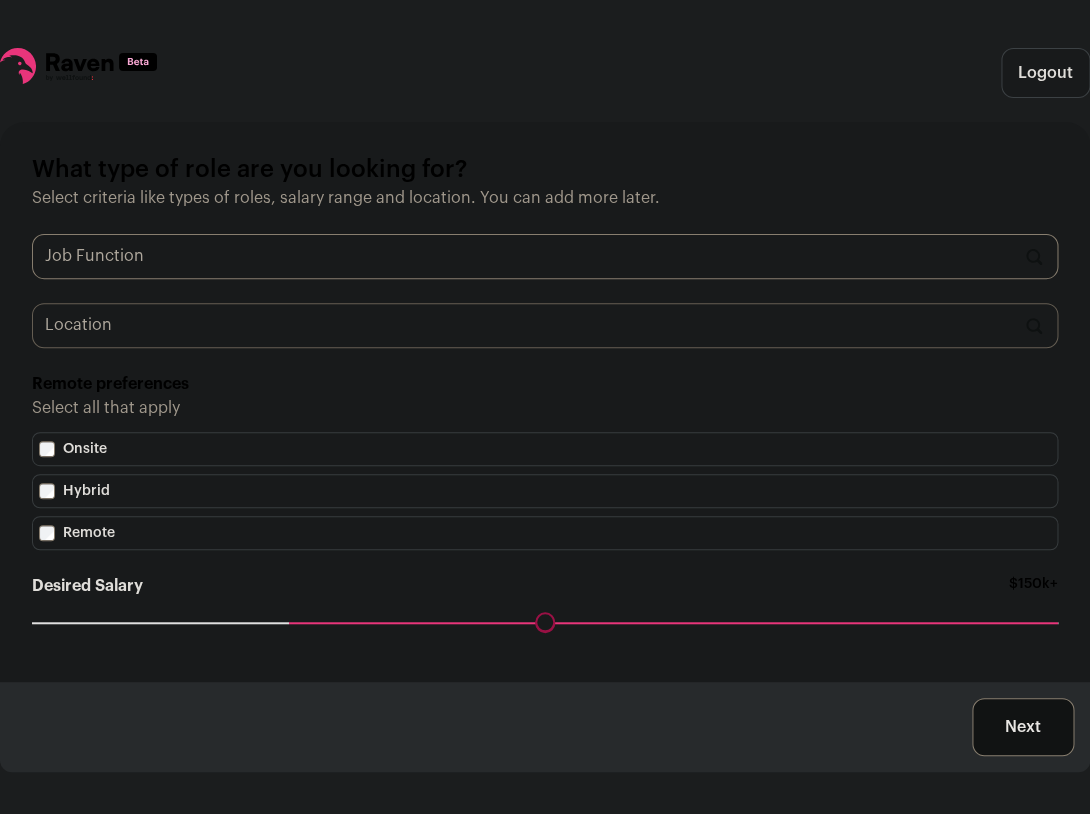 click at bounding box center (545, 256) 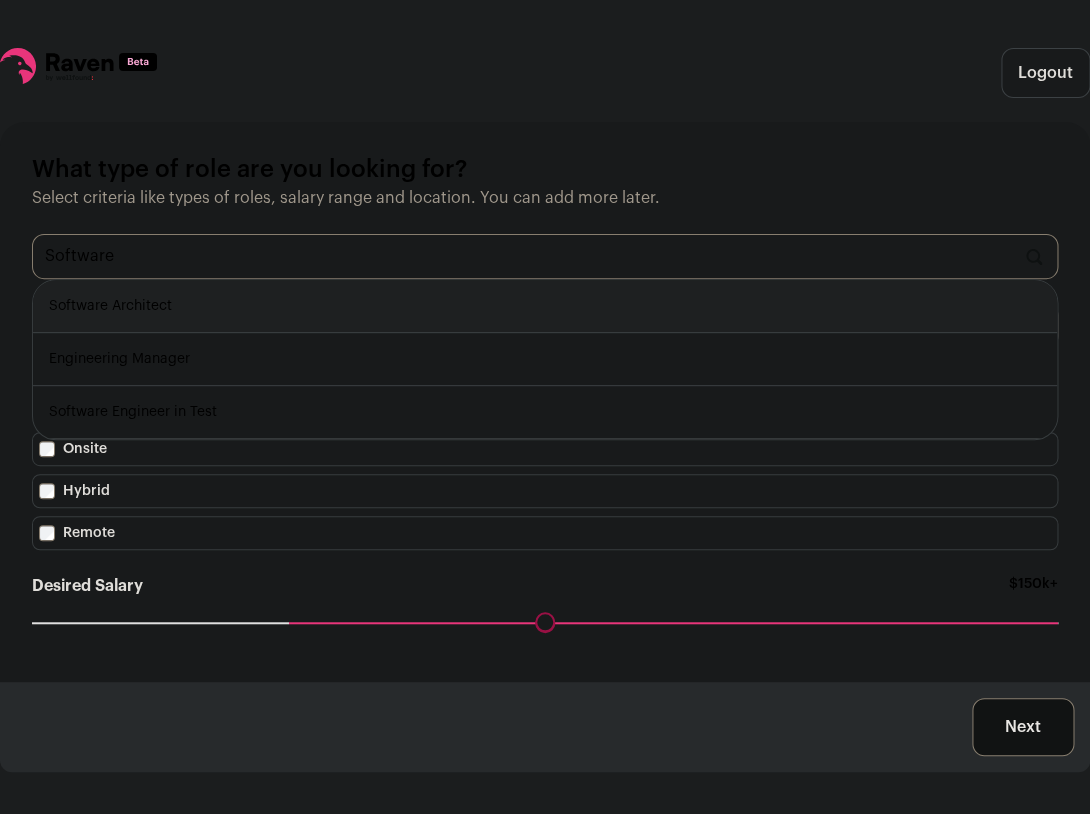 scroll, scrollTop: 16, scrollLeft: 0, axis: vertical 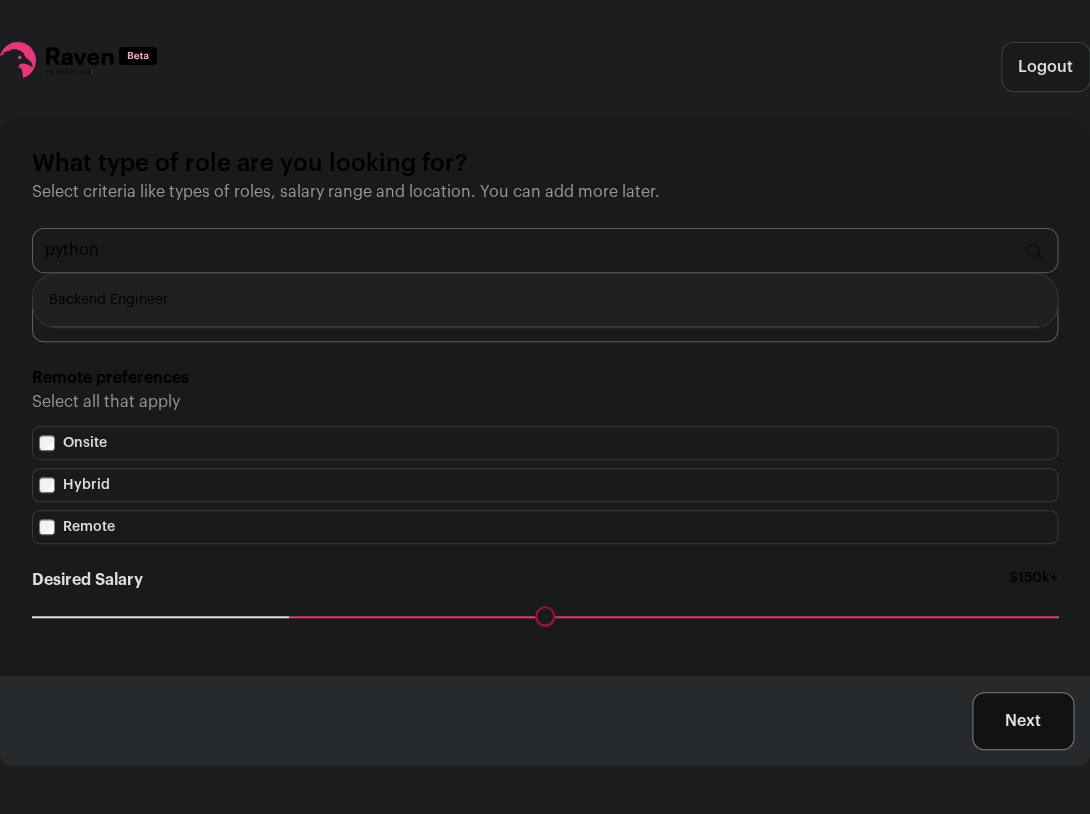 click on "Backend Engineer" at bounding box center (545, 300) 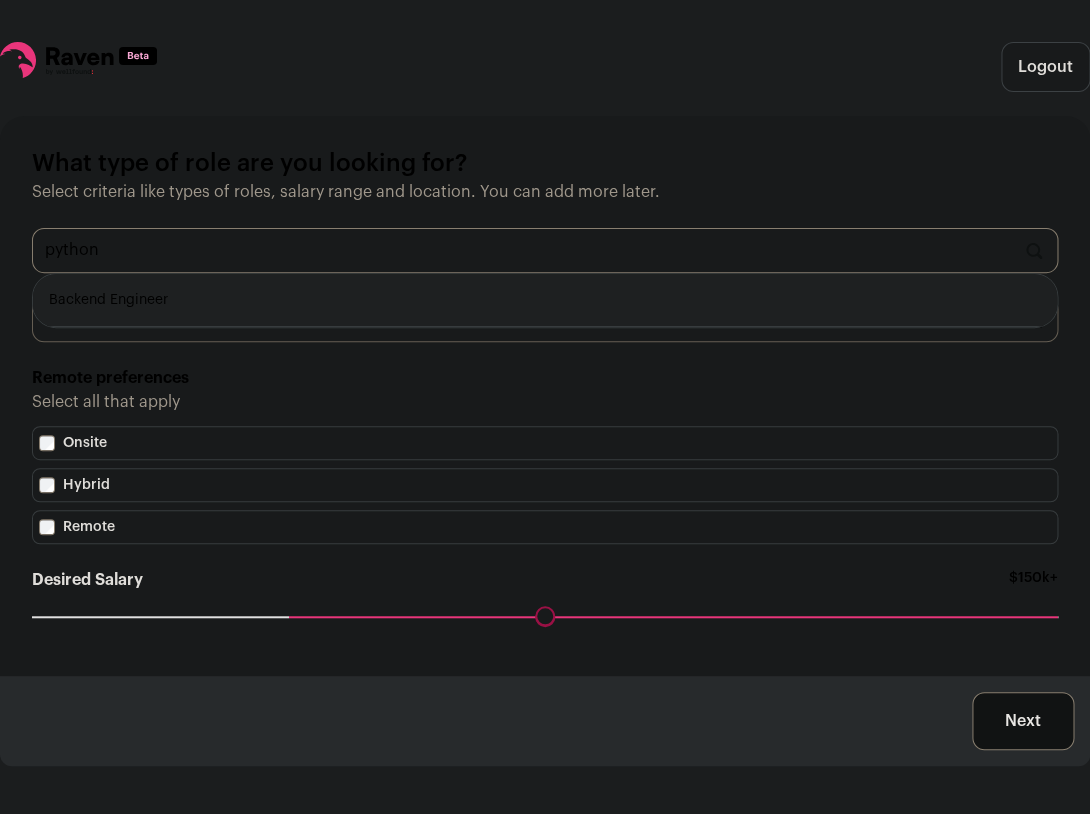 type on "Backend Engineer" 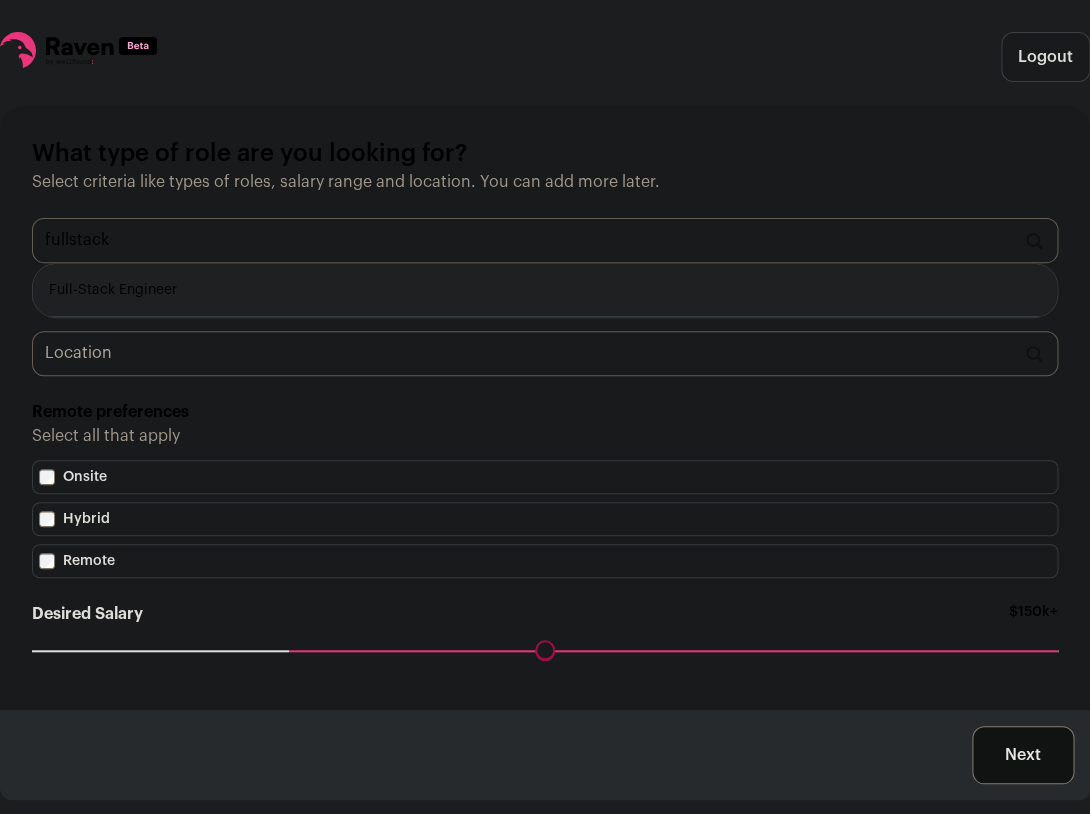 click on "Full-Stack Engineer" at bounding box center (545, 290) 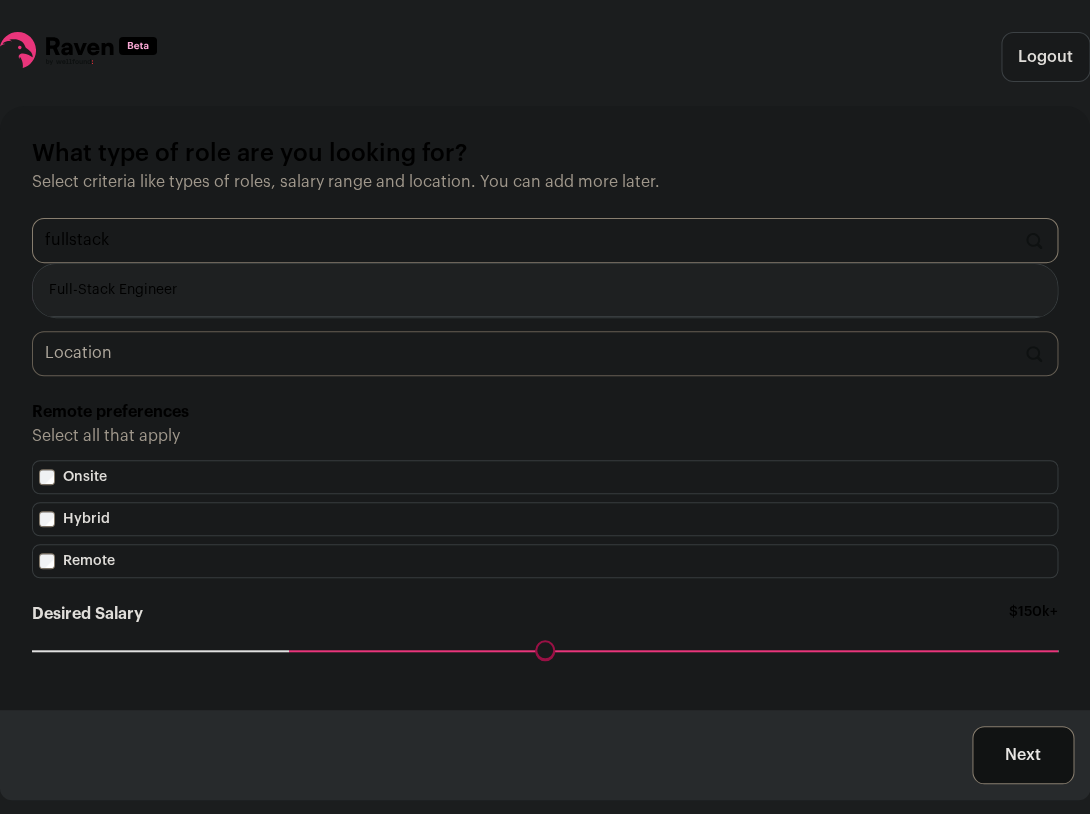 type on "Full-Stack Engineer" 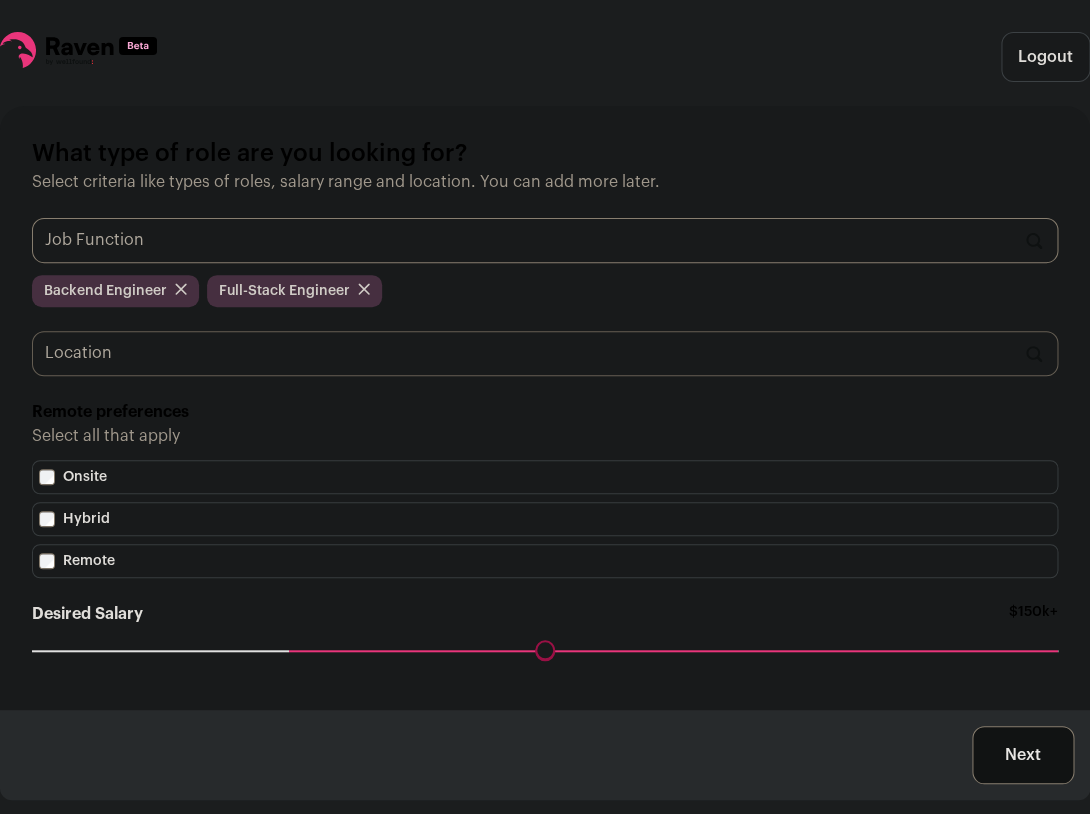 click at bounding box center [545, 240] 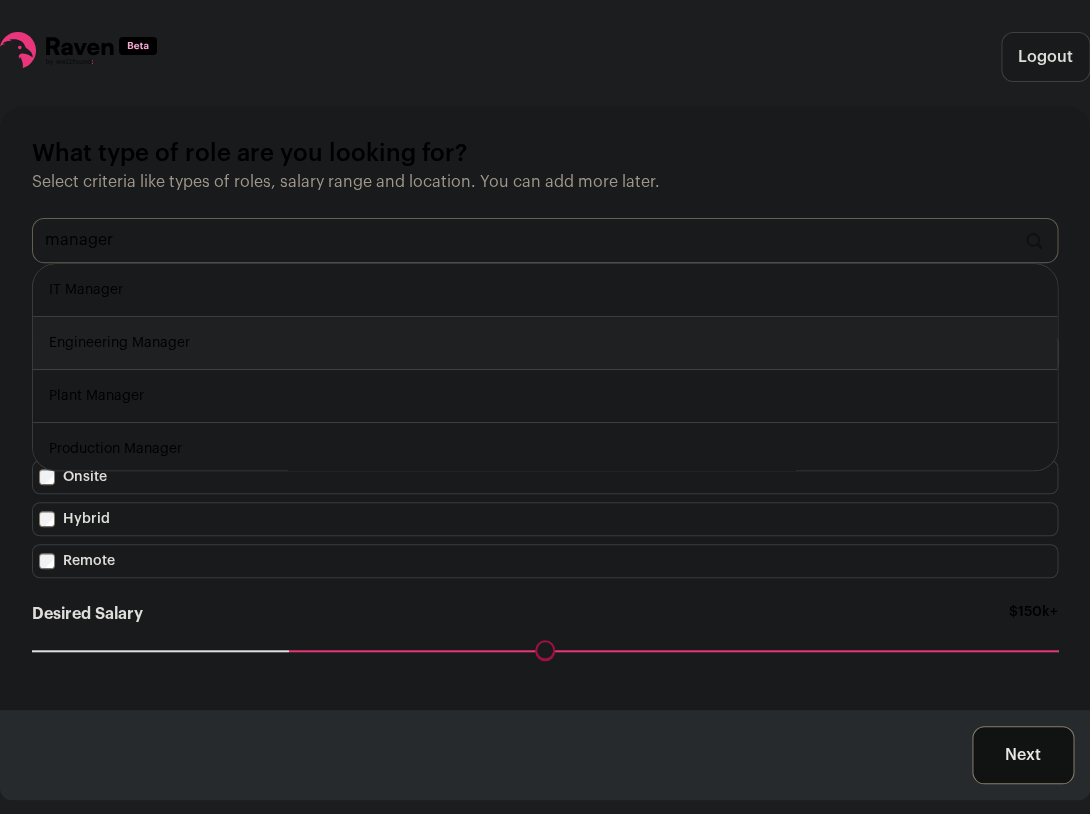 click on "Engineering Manager" at bounding box center [545, 343] 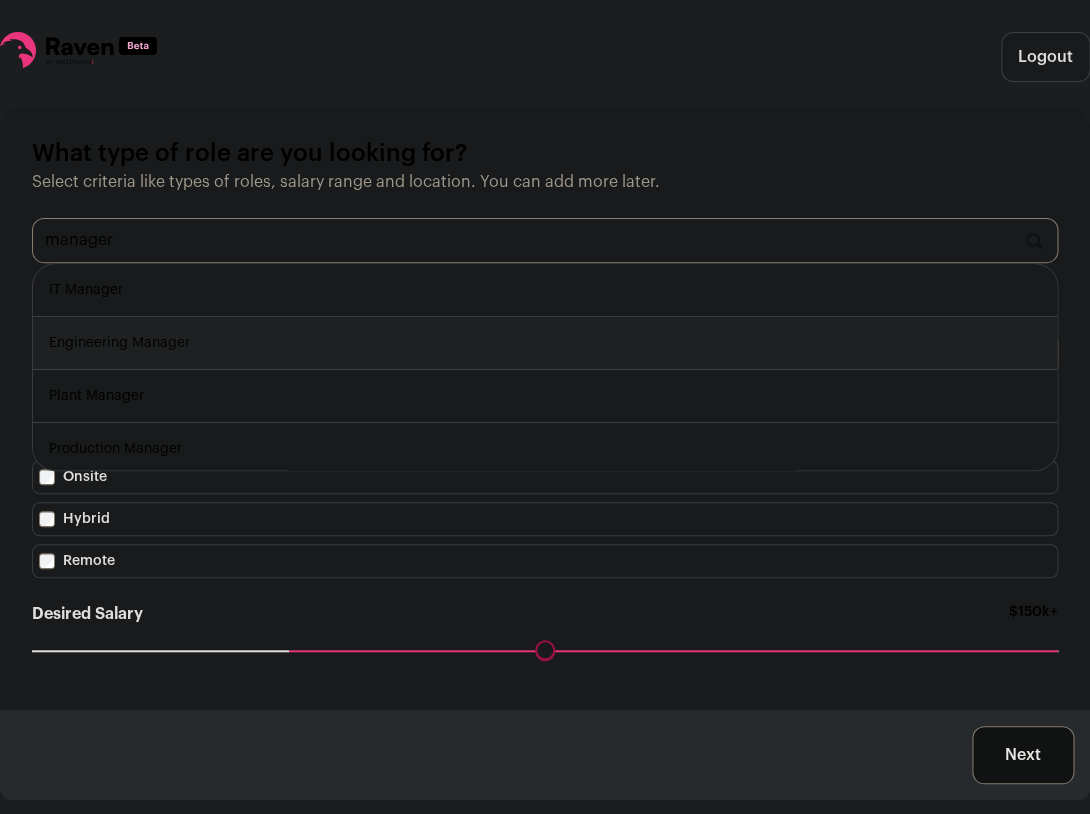 type on "Engineering Manager" 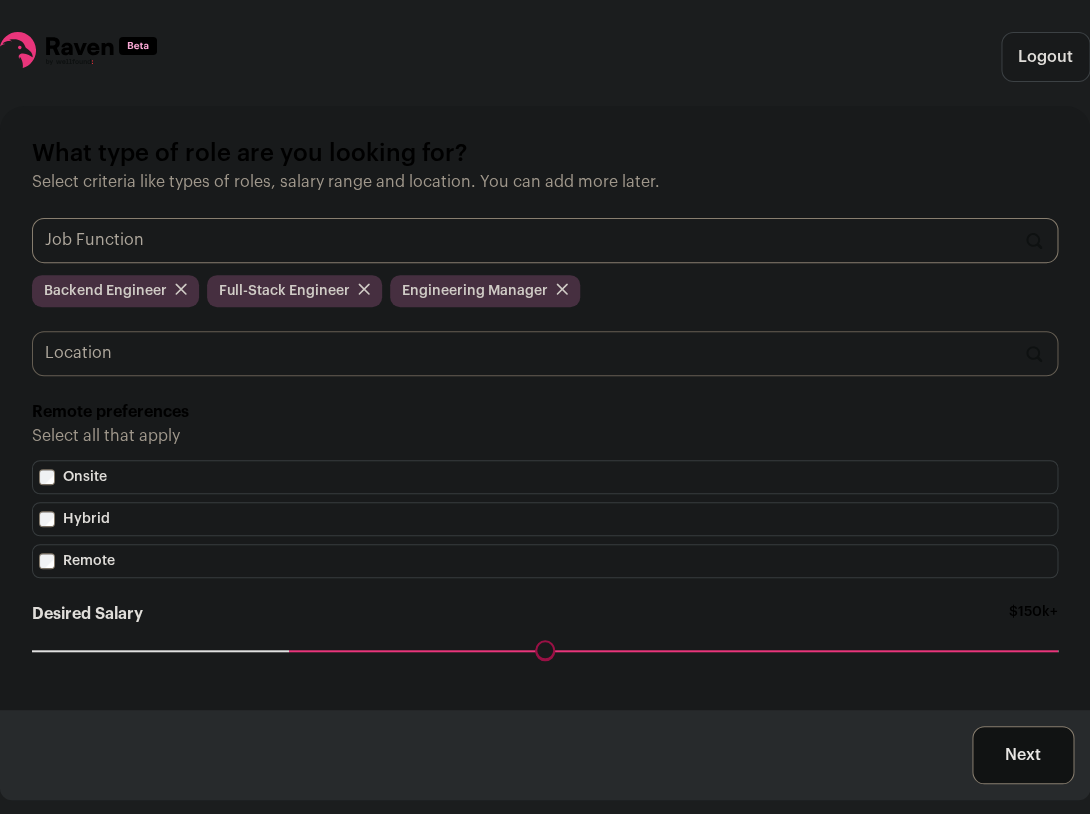 click at bounding box center [545, 240] 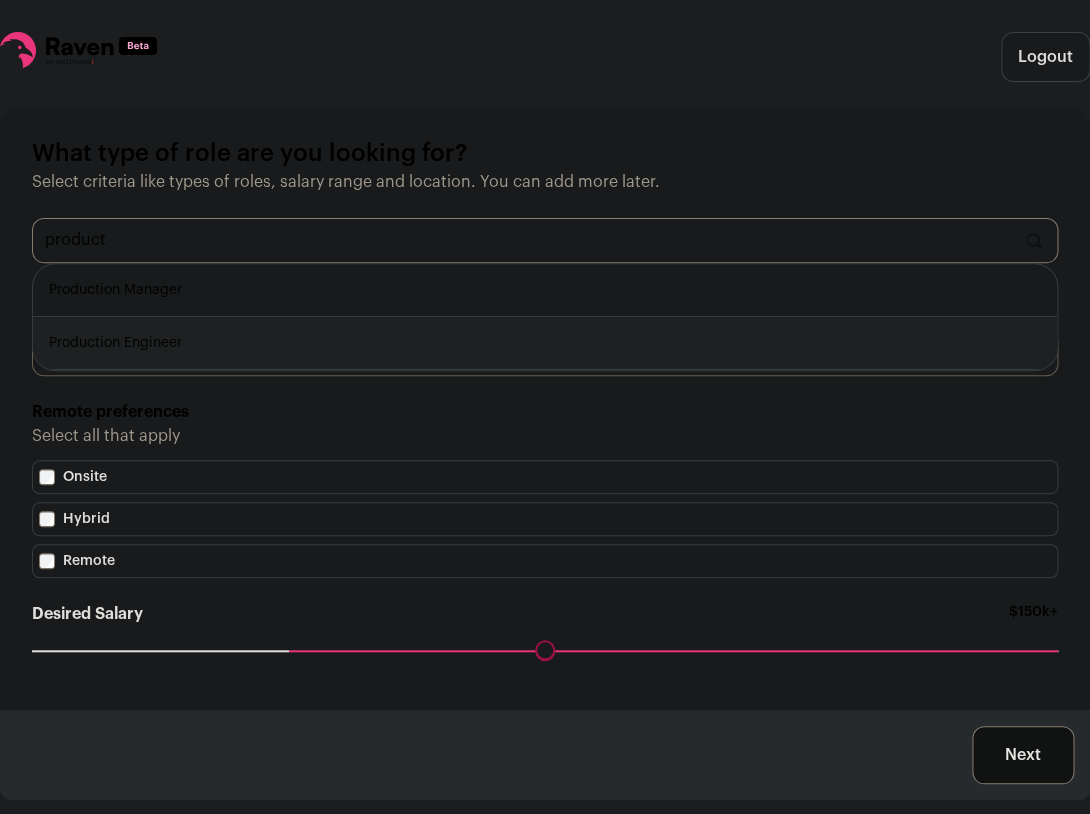 scroll, scrollTop: 60, scrollLeft: 0, axis: vertical 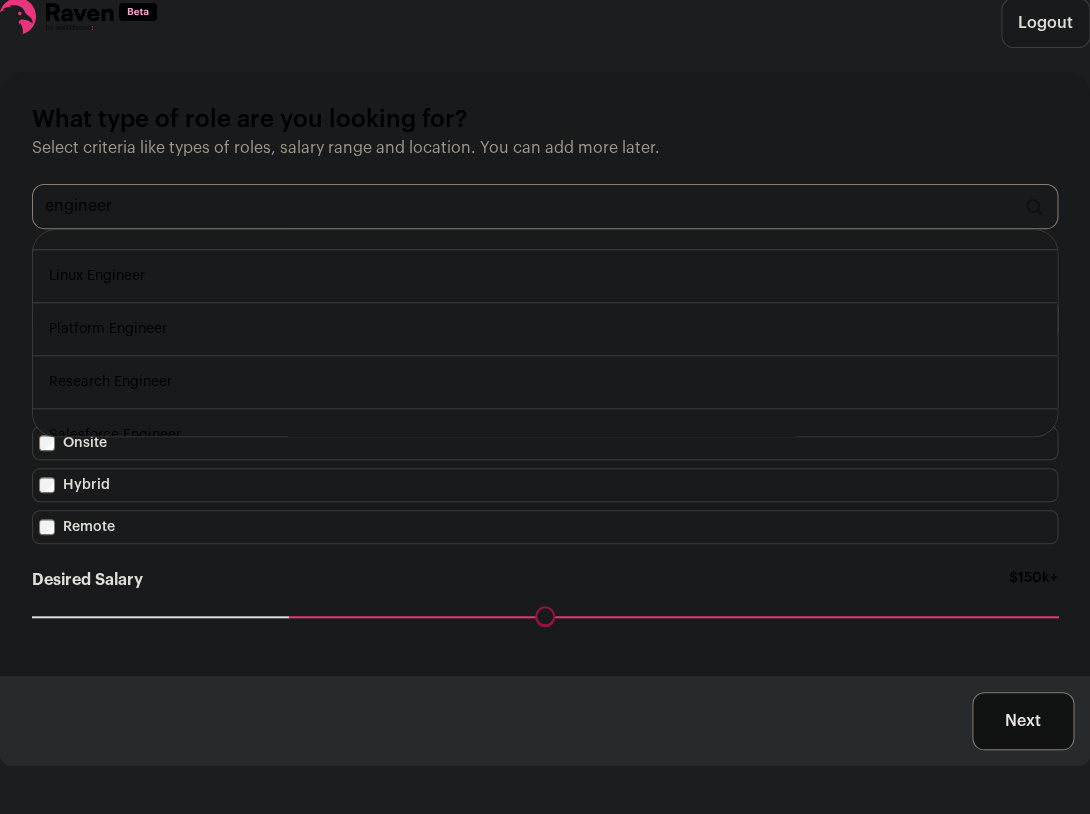 type on "engineer" 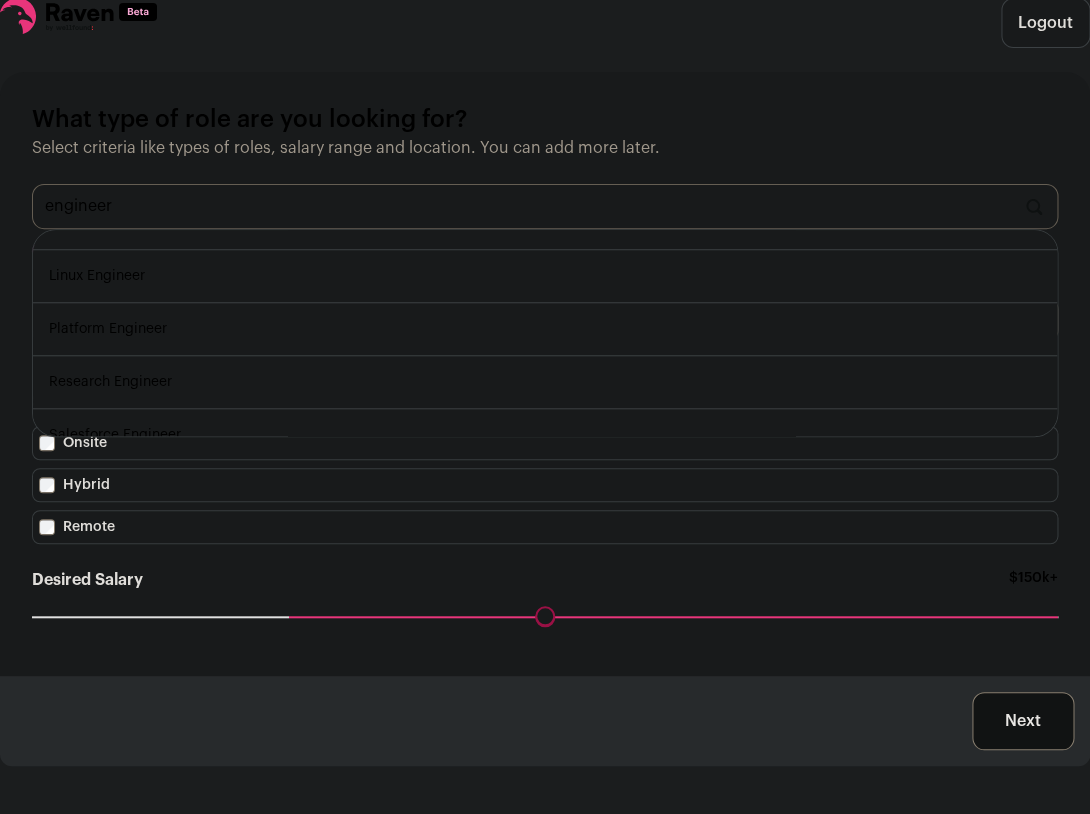 click on "What type of role are you looking for?
Select criteria like types of roles, salary range and location. You can add more later.
engineer
ML Engineer
Electronic Engineer
Unreal Engine Engineer
Mobile Engineer
Automation Engineer
Blockchain Engineer
Cloud Engineer
DevOps Engineer
Graphics Engineer
IoT Engineer
Linux Engineer
Platform Engineer
Research Engineer
Salesforce Engineer
Backend Engineer
Full-Stack Engineer
Engineering Manager" at bounding box center [545, 374] 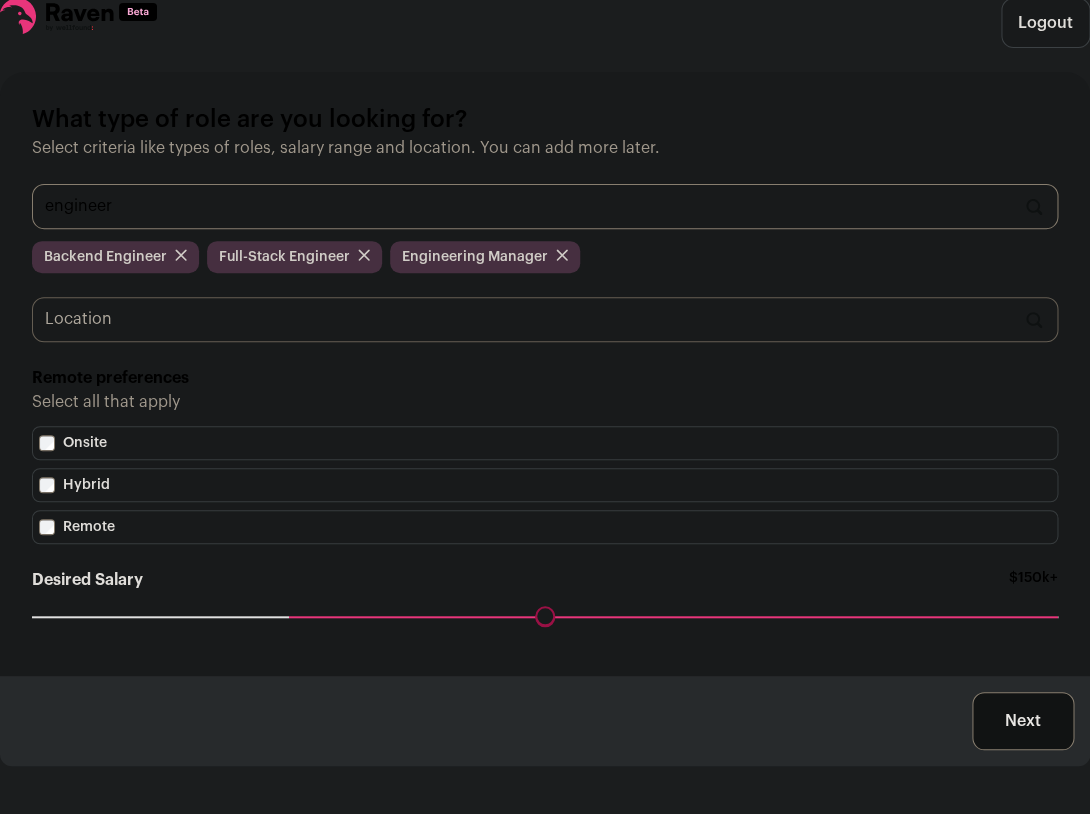 click on "engineer" at bounding box center (545, 206) 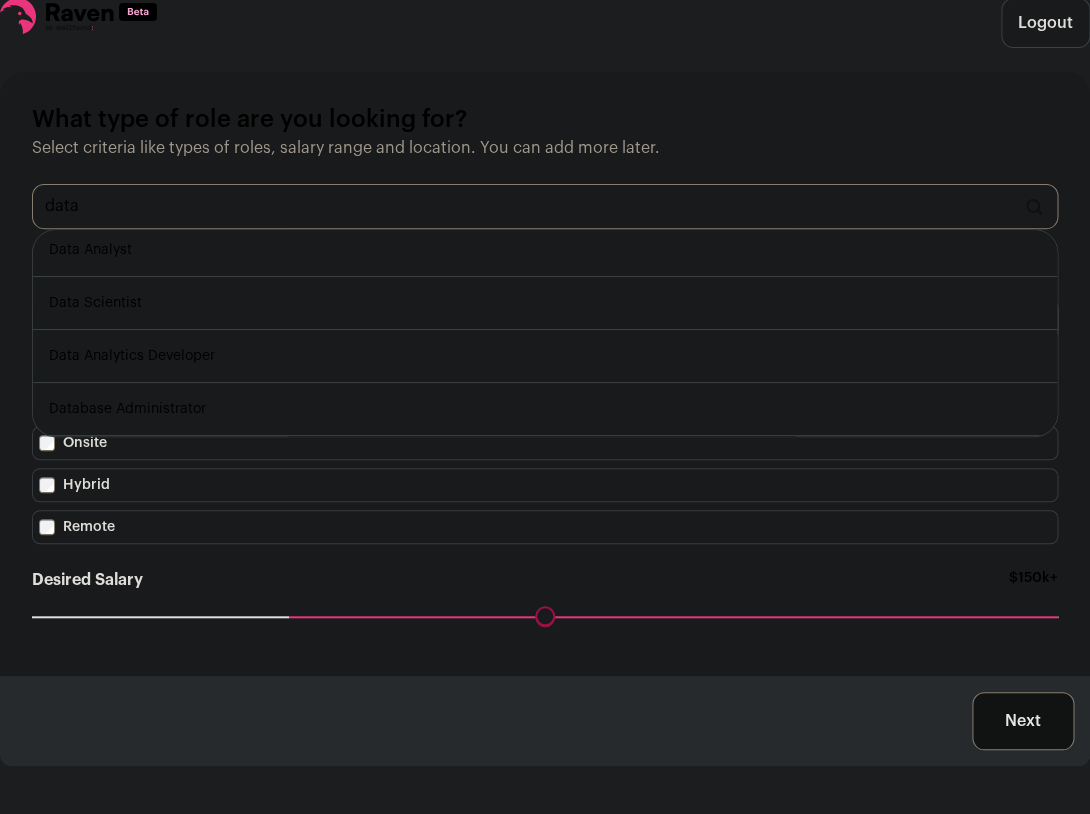 scroll, scrollTop: 59, scrollLeft: 0, axis: vertical 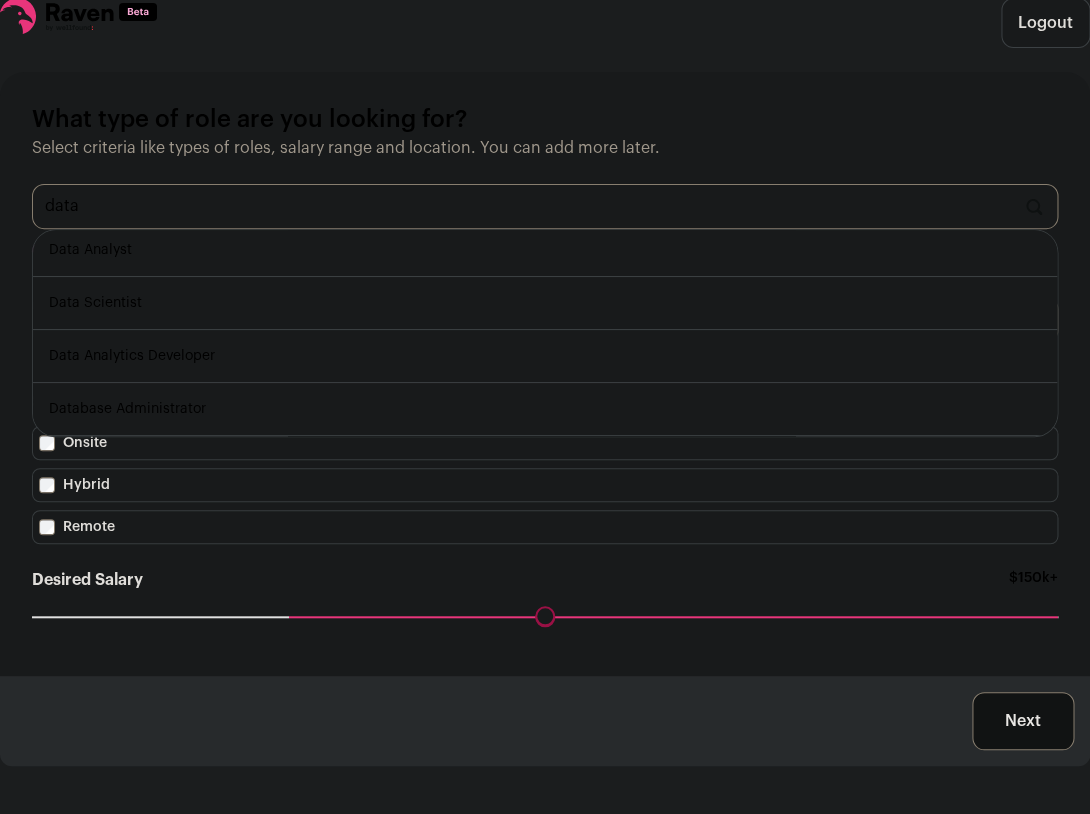 type on "data" 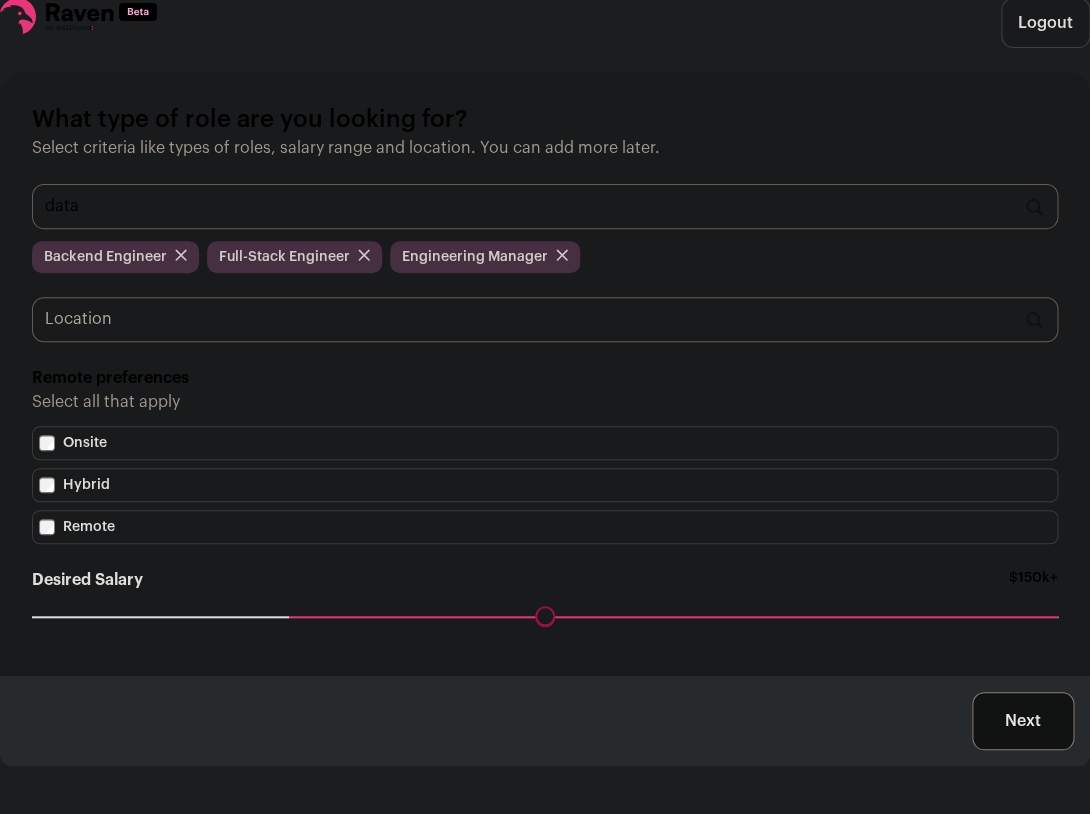 click on "Select criteria like types of roles, salary range and location. You can add more later." at bounding box center [545, 148] 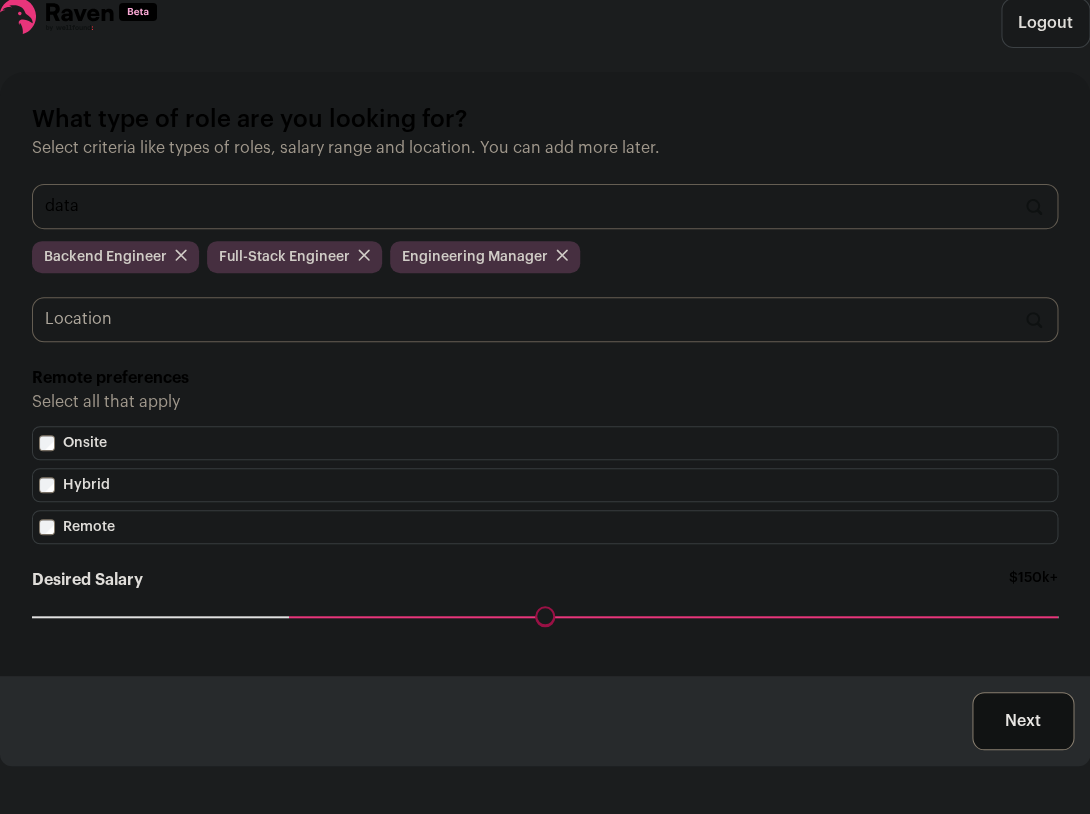 click on "Remote" at bounding box center (545, 527) 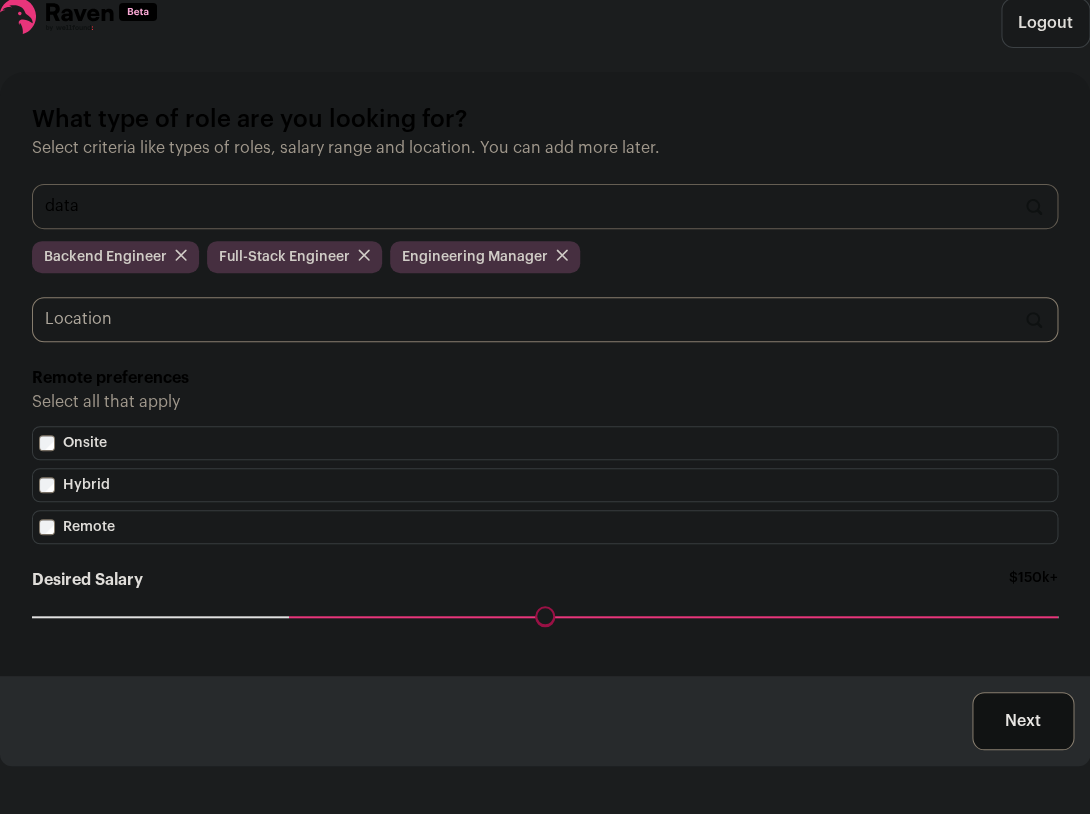 click at bounding box center [545, 319] 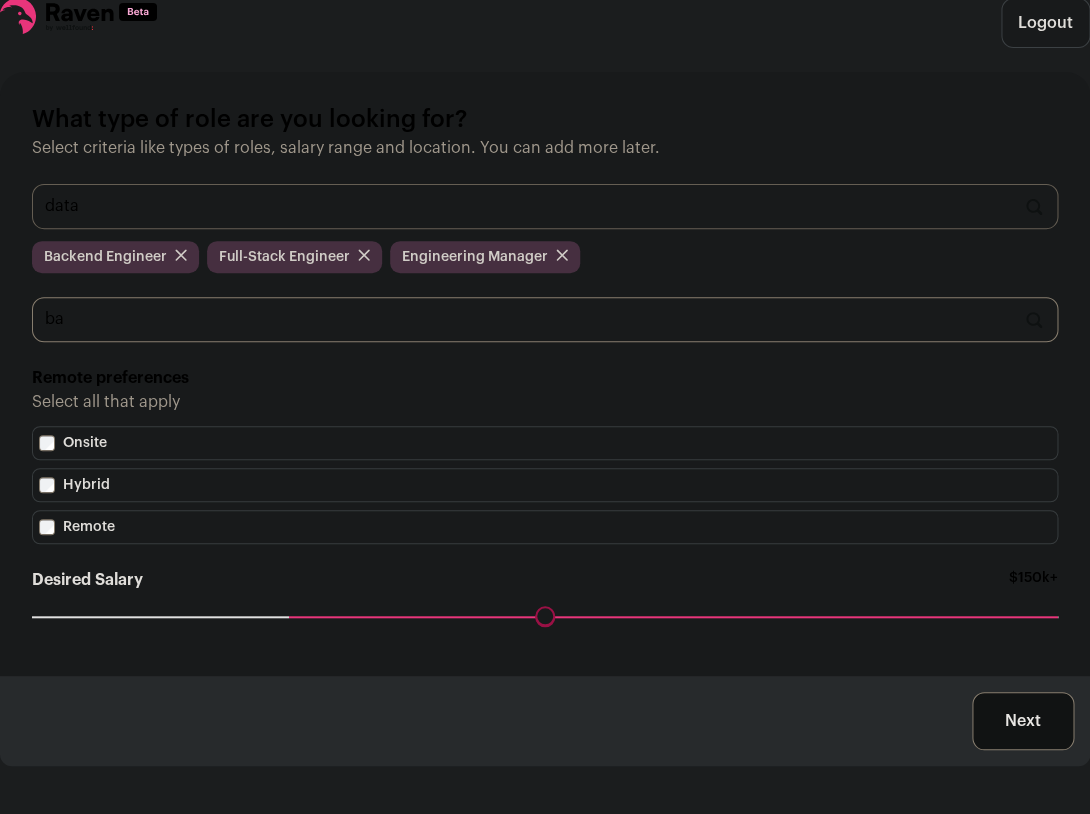 type on "b" 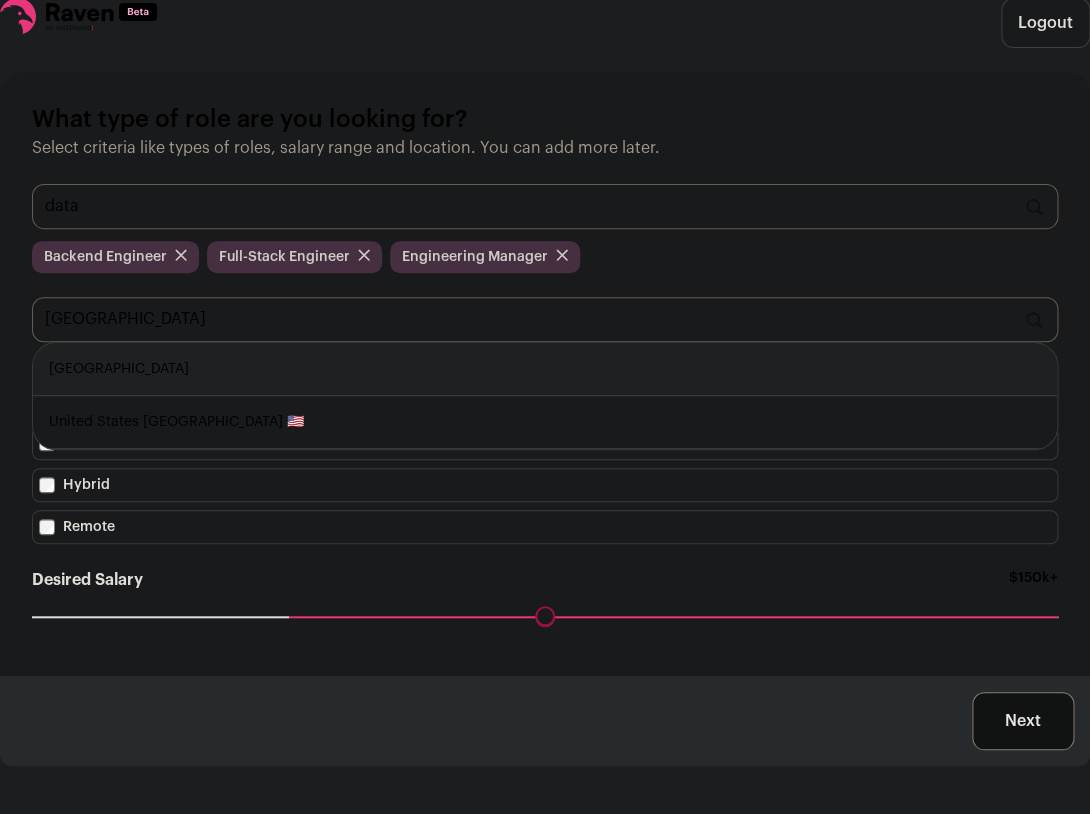 click on "[GEOGRAPHIC_DATA]" at bounding box center (545, 369) 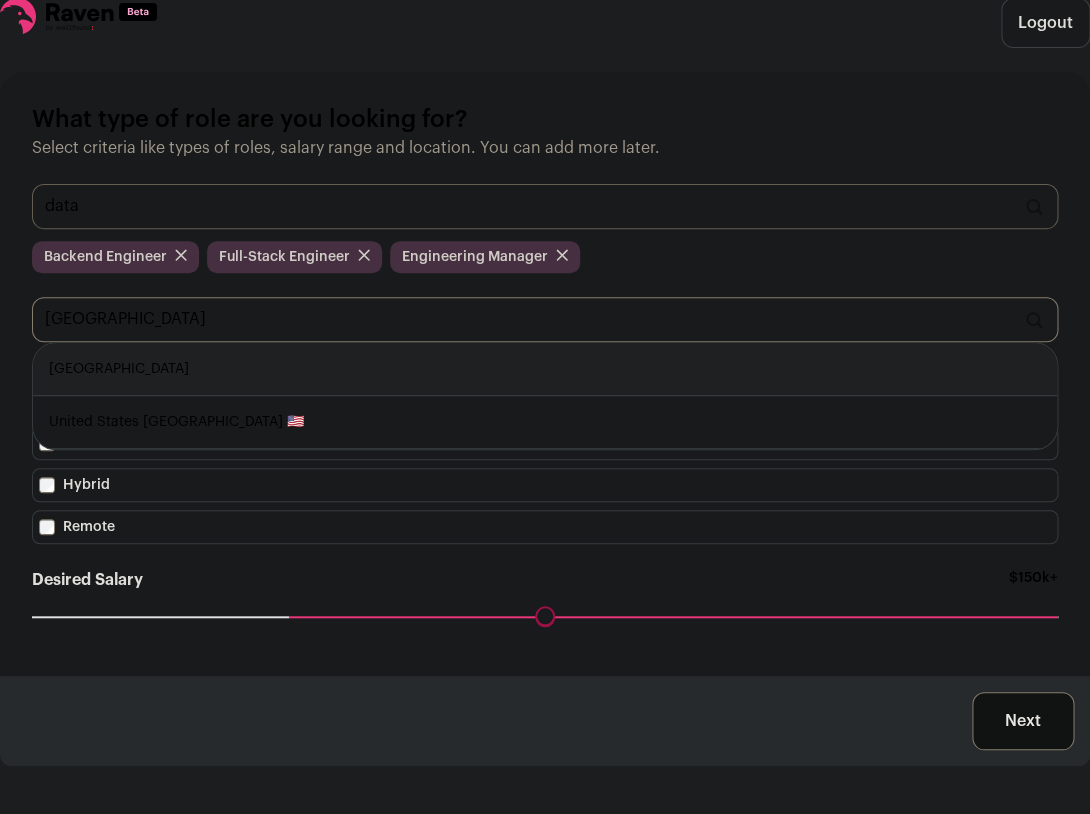 type on "[GEOGRAPHIC_DATA]" 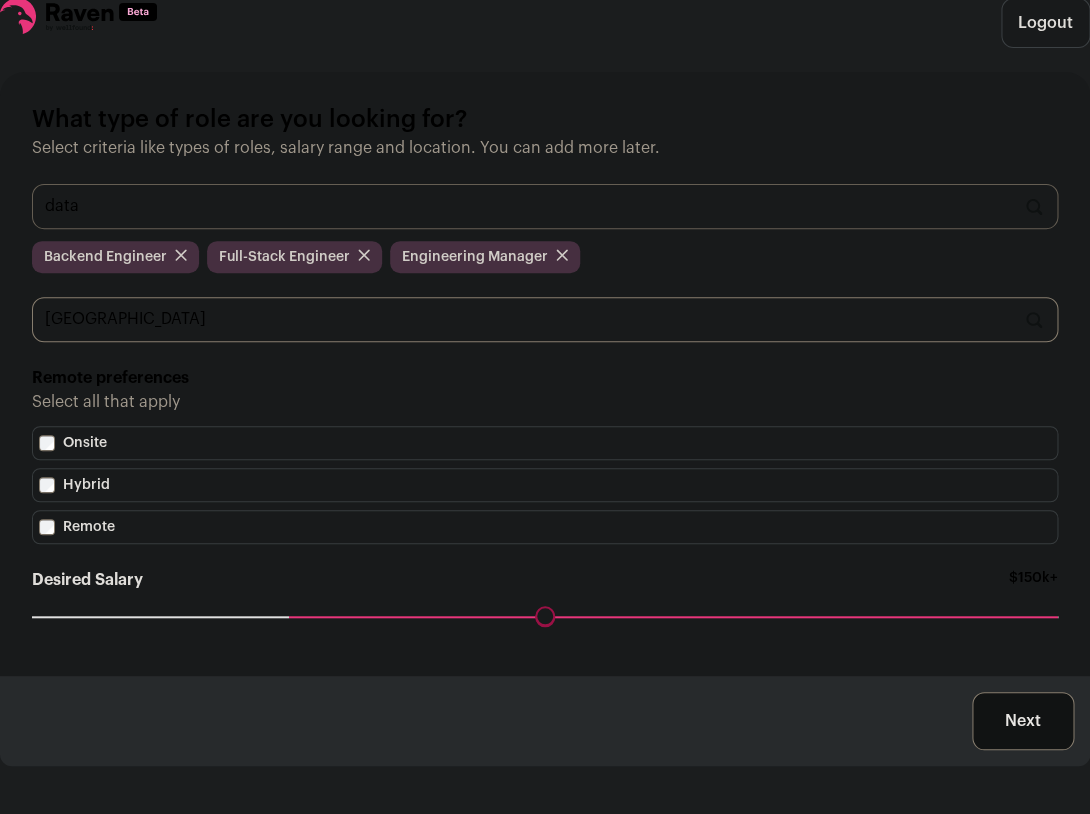 type 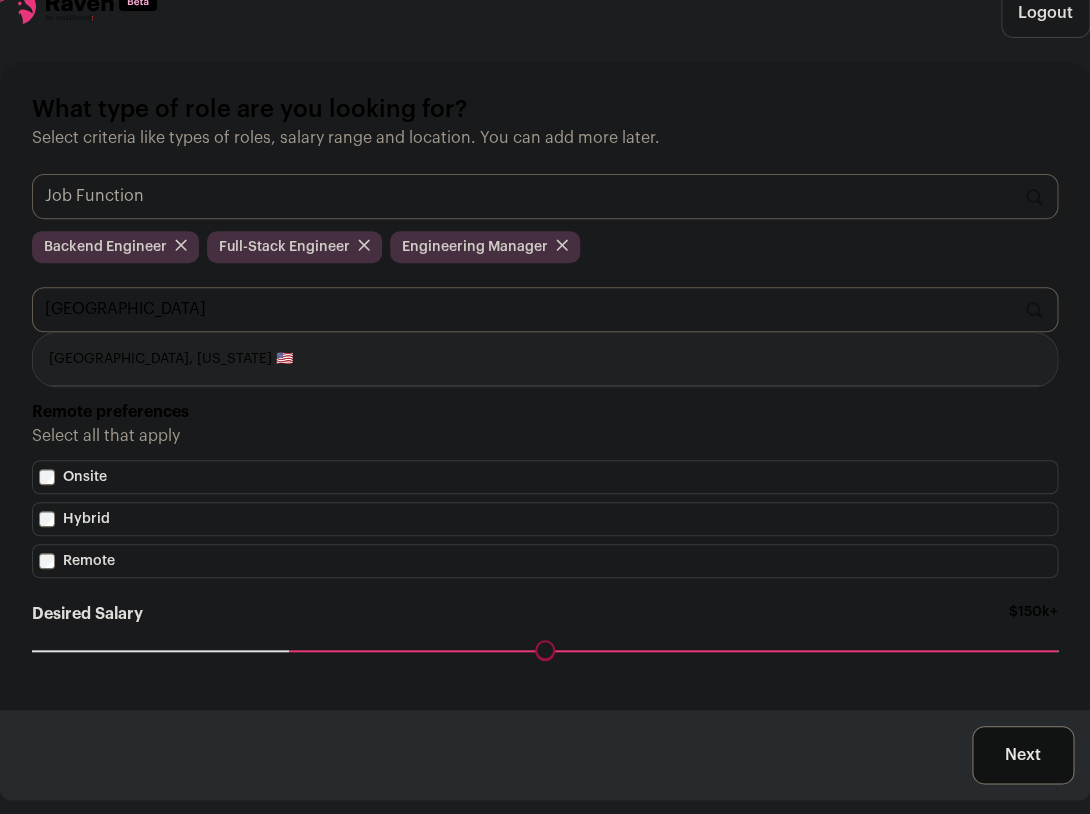 click on "[GEOGRAPHIC_DATA], [US_STATE] 🇺🇸" at bounding box center [545, 359] 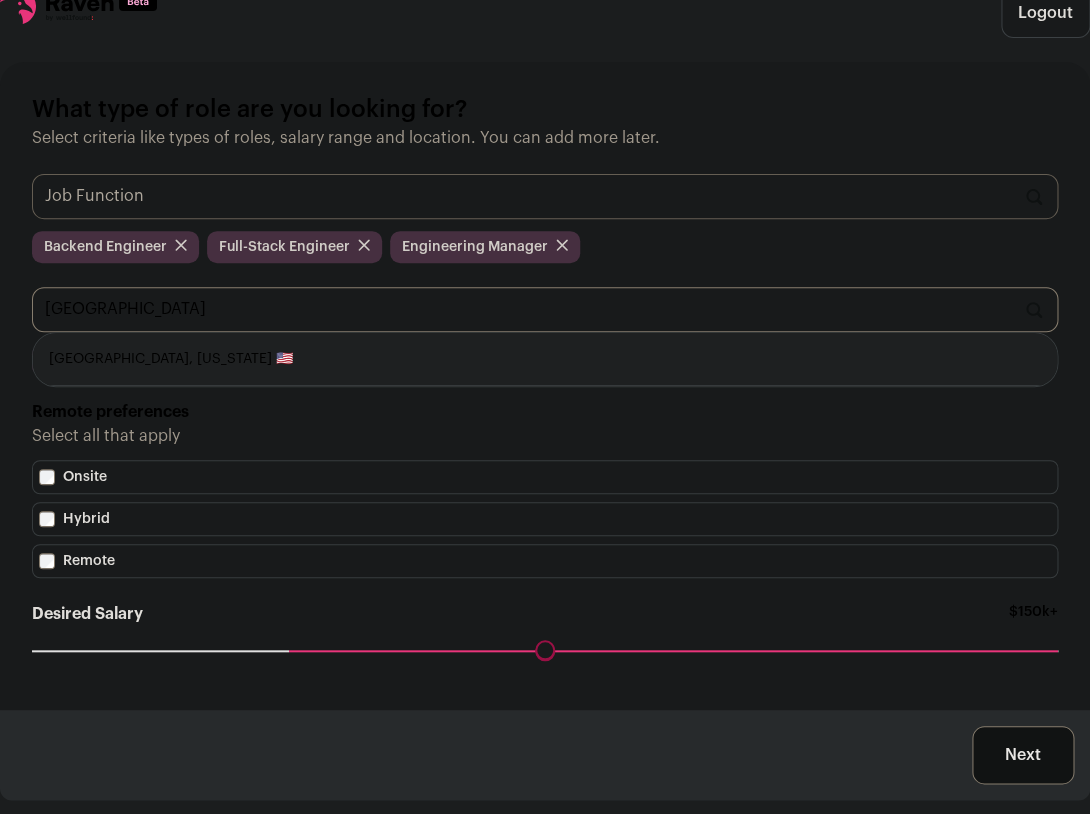 type on "[GEOGRAPHIC_DATA], [US_STATE] 🇺🇸" 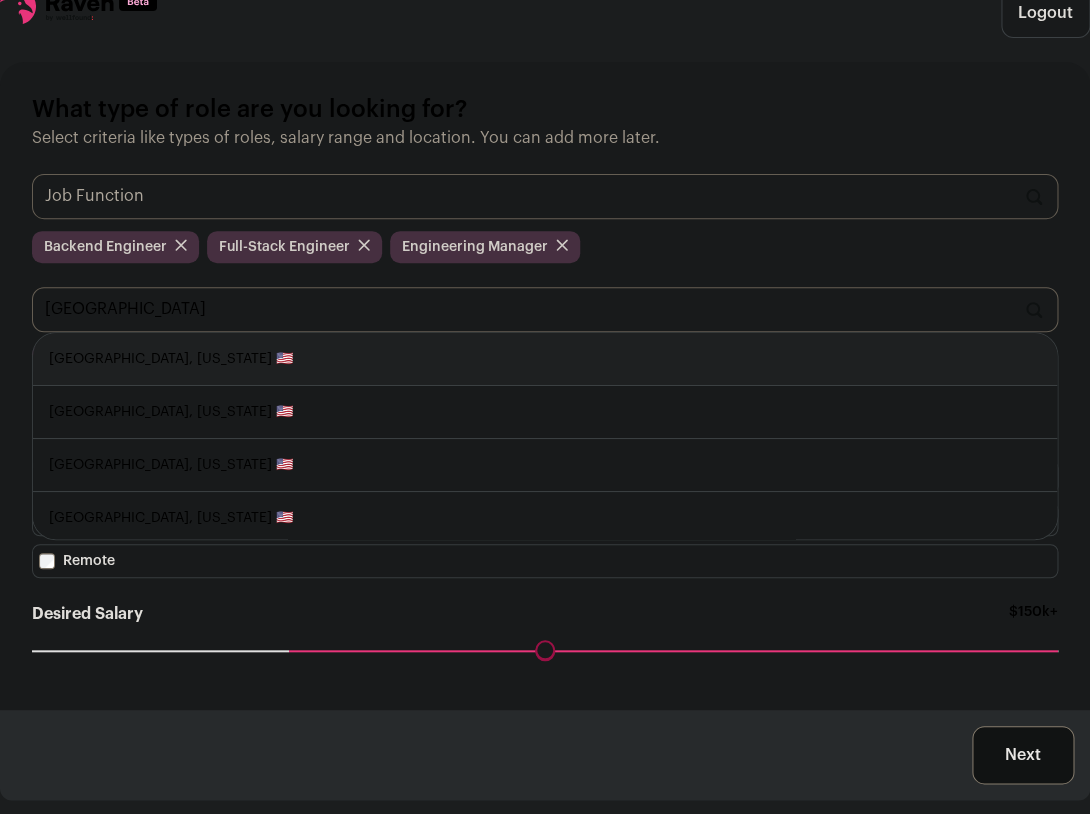 click on "[GEOGRAPHIC_DATA], [US_STATE] 🇺🇸" at bounding box center (545, 359) 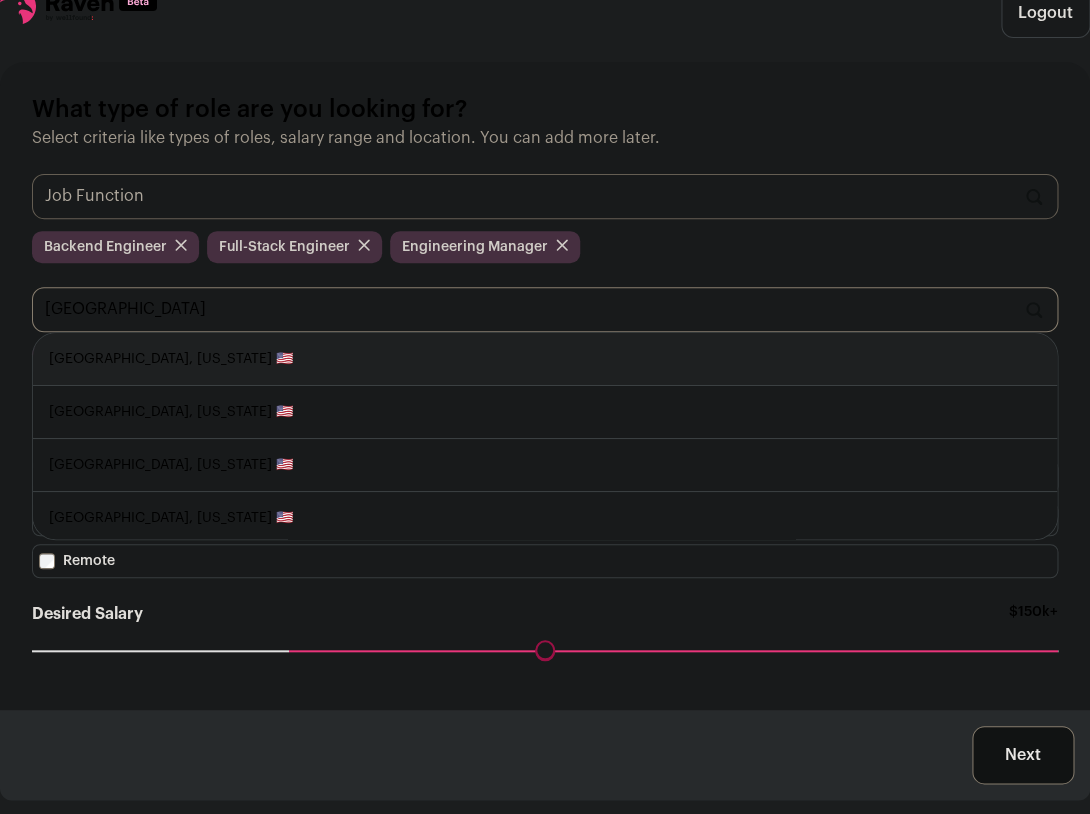 type on "[GEOGRAPHIC_DATA], [US_STATE] 🇺🇸" 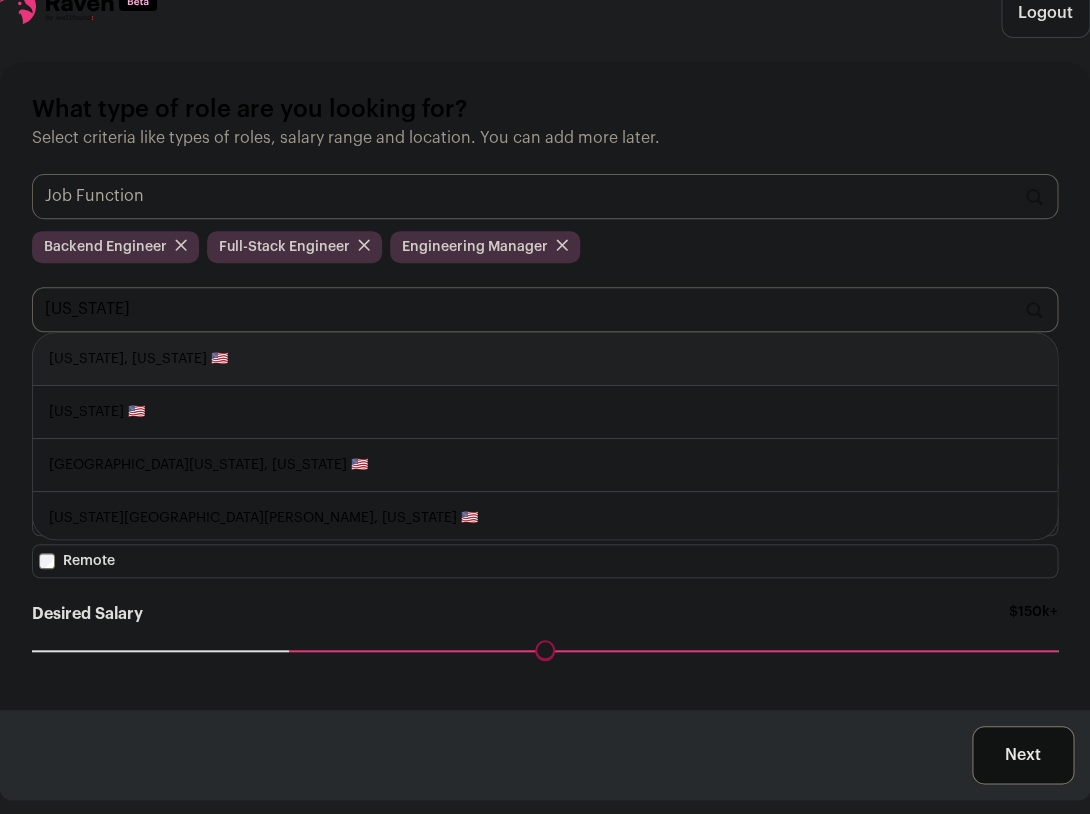 click on "[US_STATE], [US_STATE] 🇺🇸" at bounding box center [545, 359] 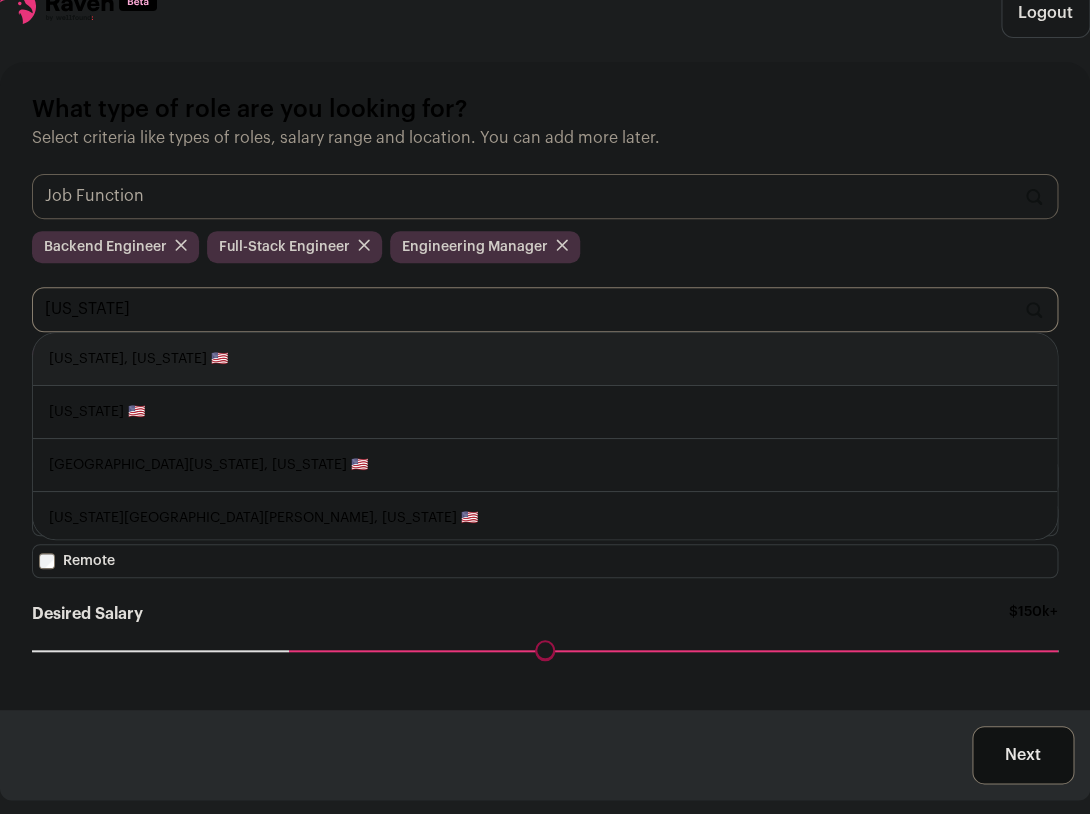 type on "[US_STATE], [US_STATE] 🇺🇸" 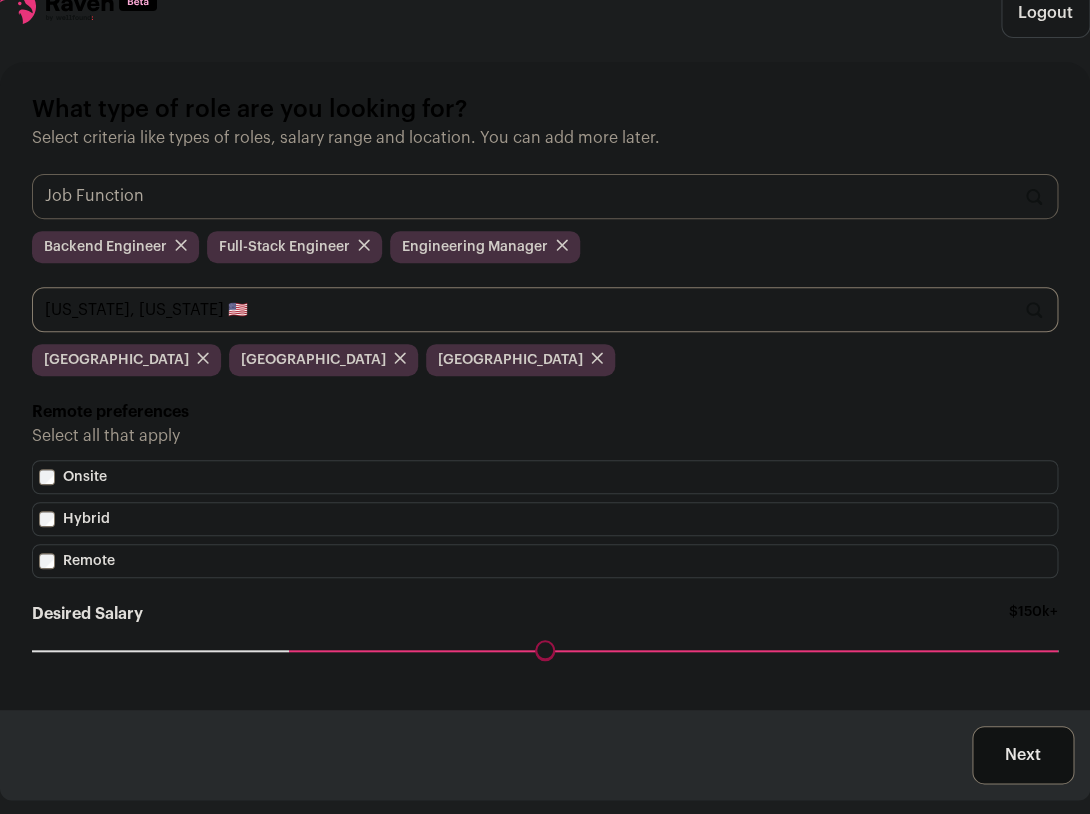 type 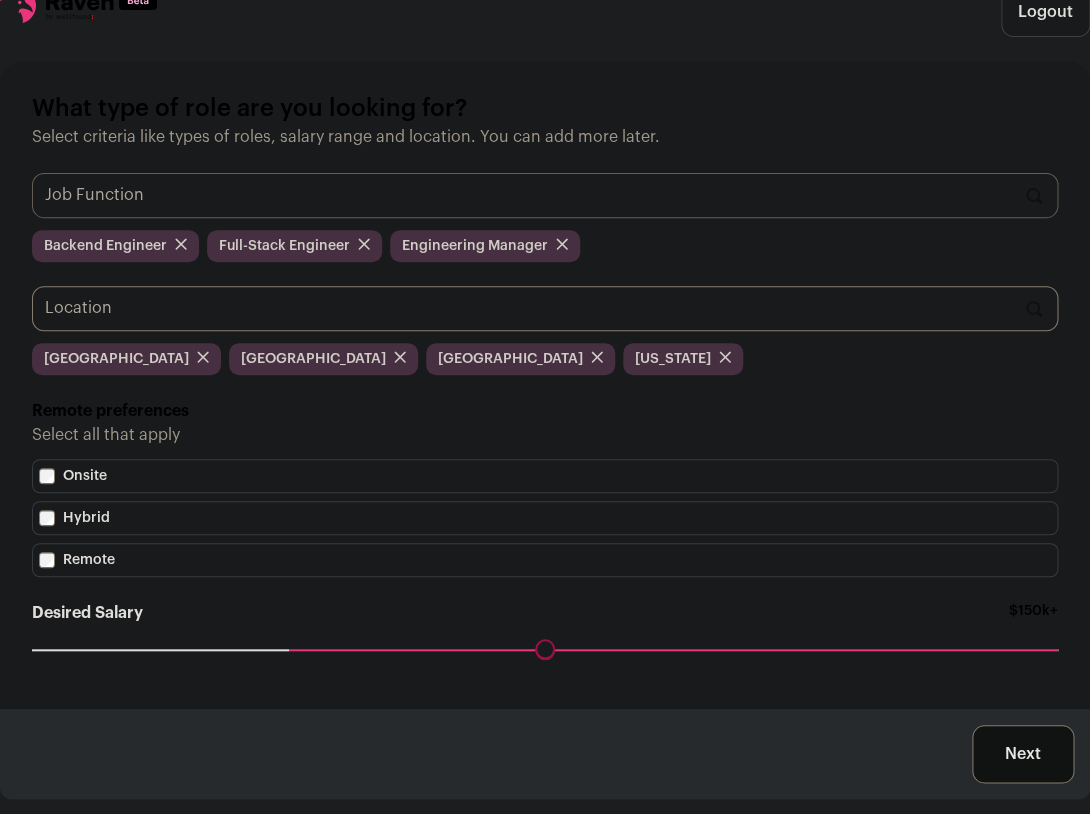 scroll, scrollTop: 63, scrollLeft: 0, axis: vertical 